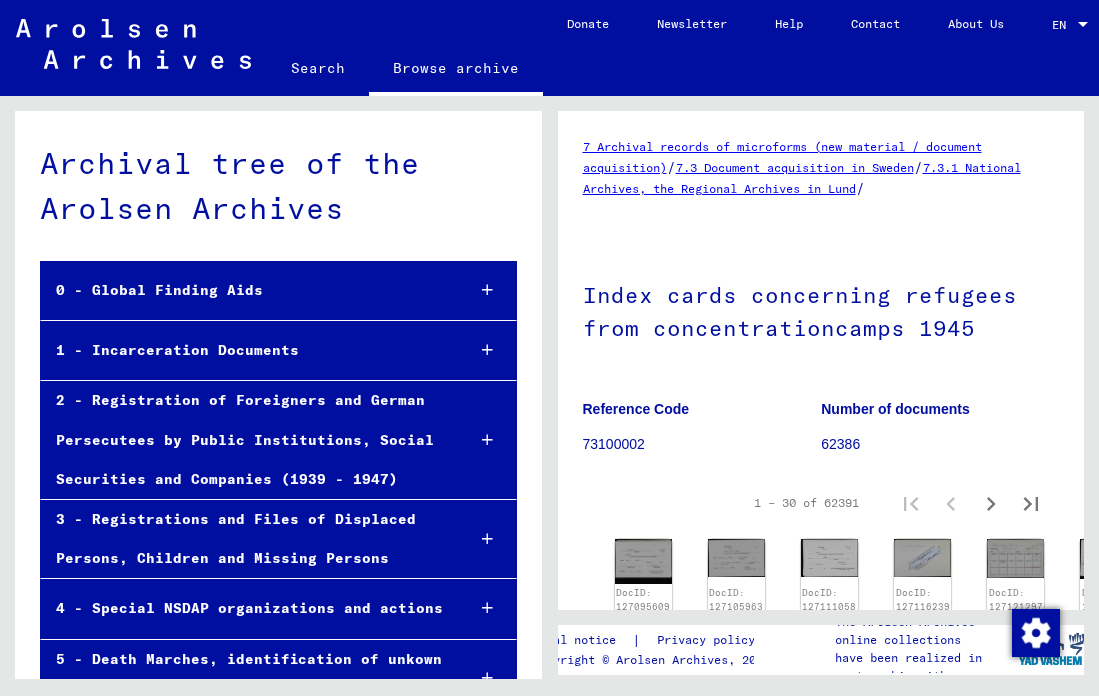 scroll, scrollTop: 0, scrollLeft: 0, axis: both 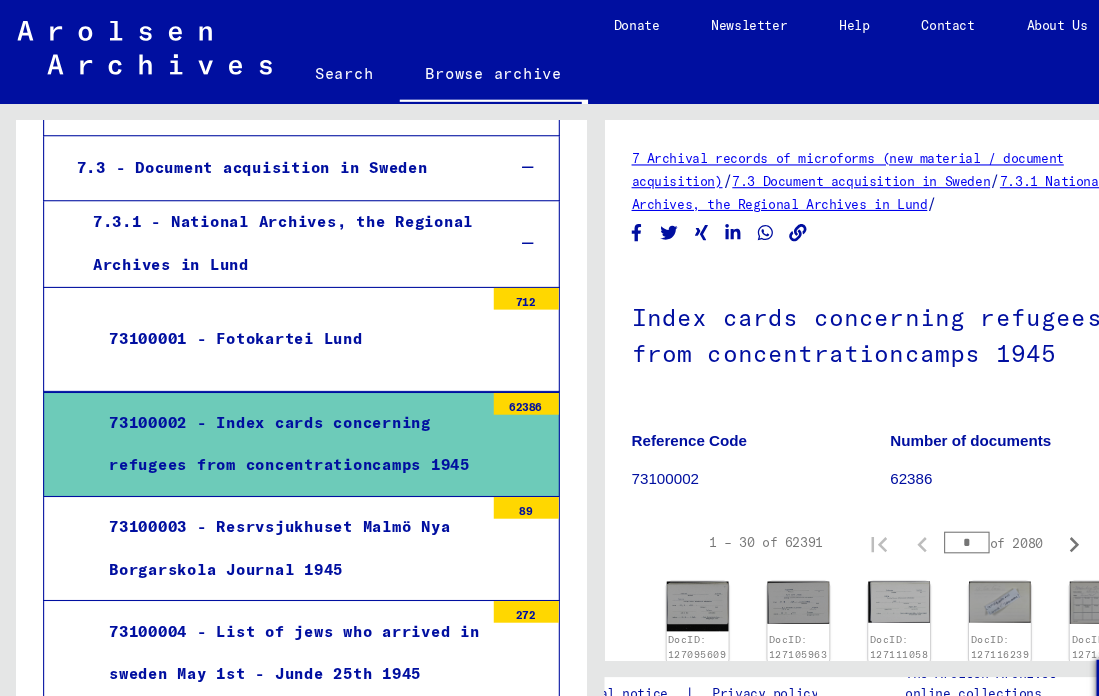 click on "*" at bounding box center [892, 501] 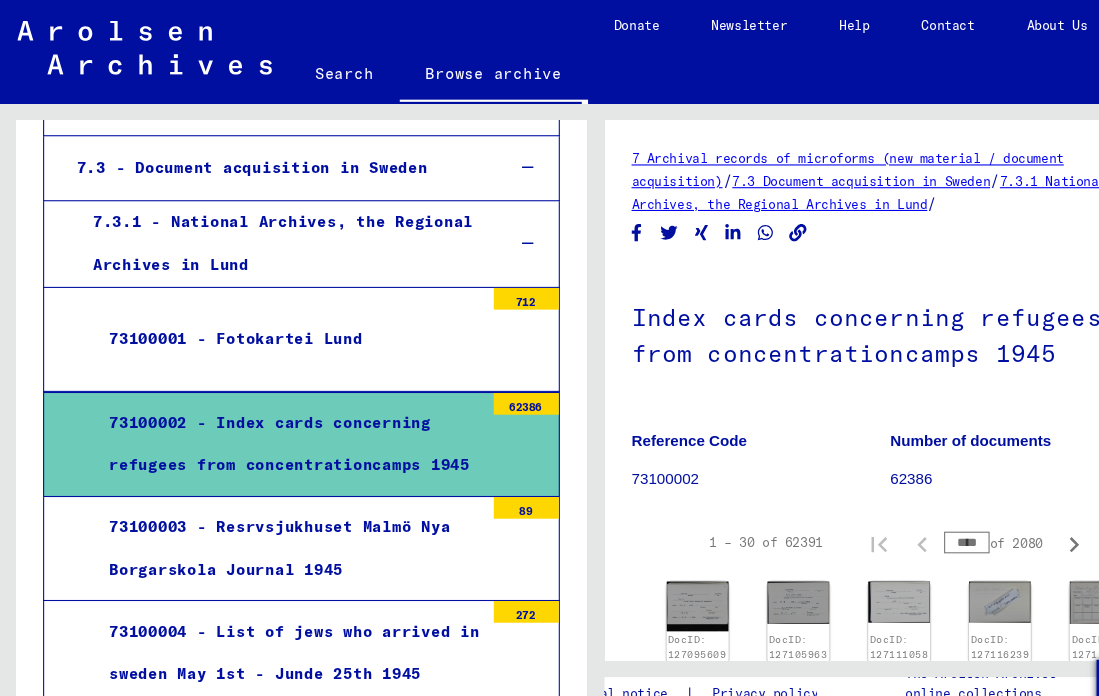 type on "****" 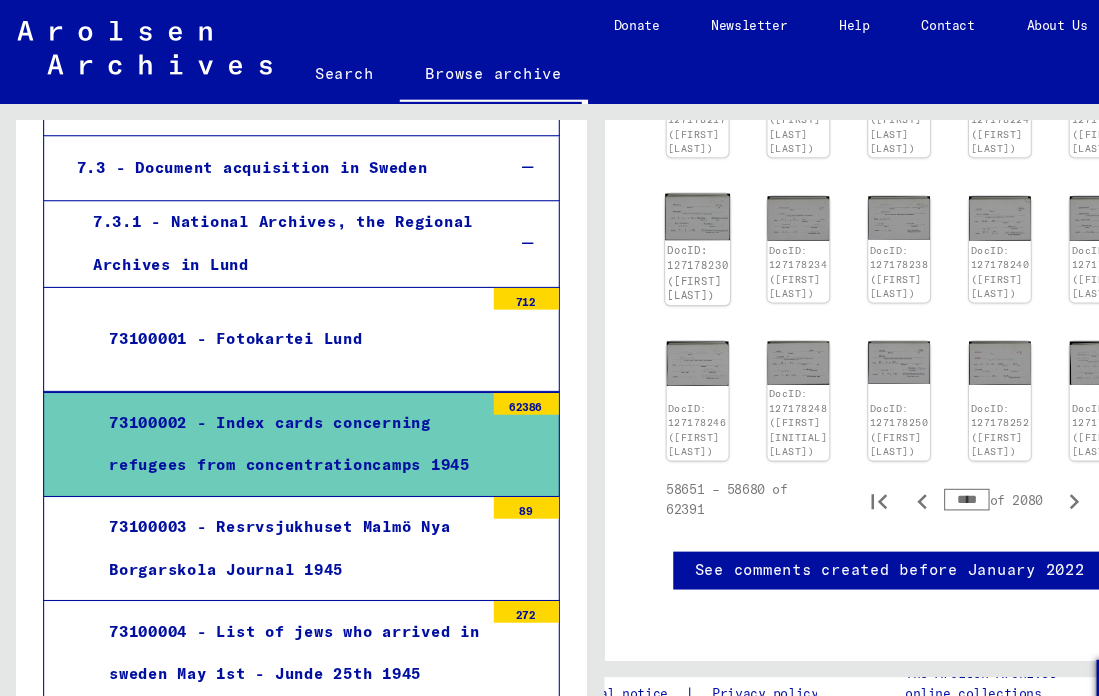 scroll, scrollTop: 914, scrollLeft: 0, axis: vertical 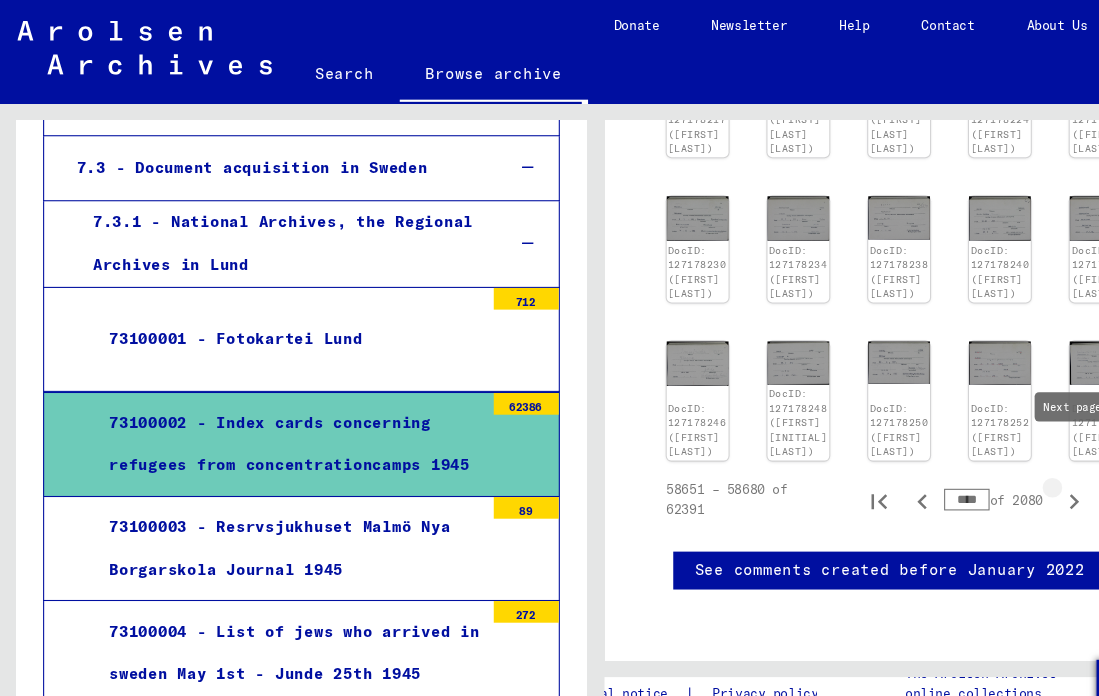 click 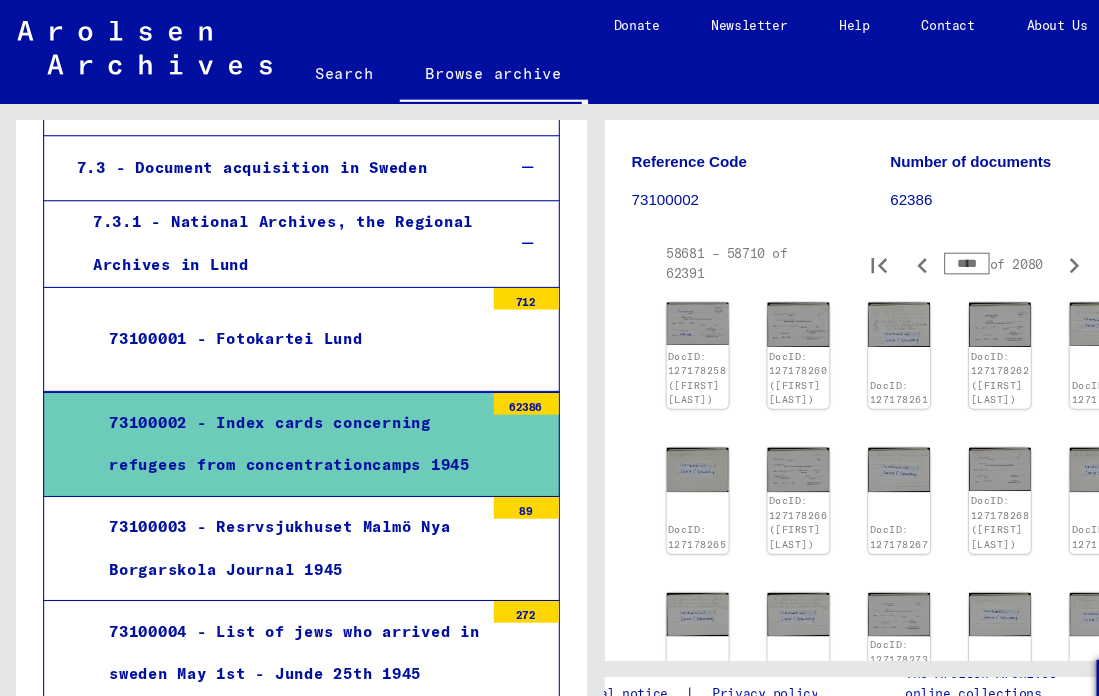 scroll, scrollTop: 226, scrollLeft: 0, axis: vertical 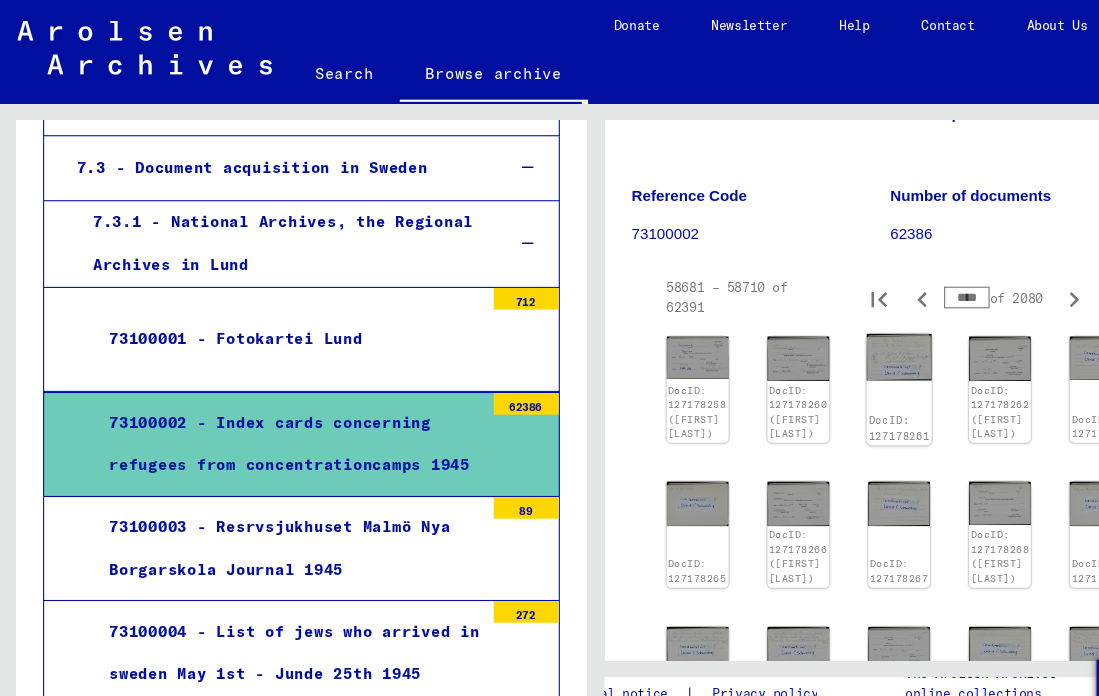 click on "DocID: 127178261" 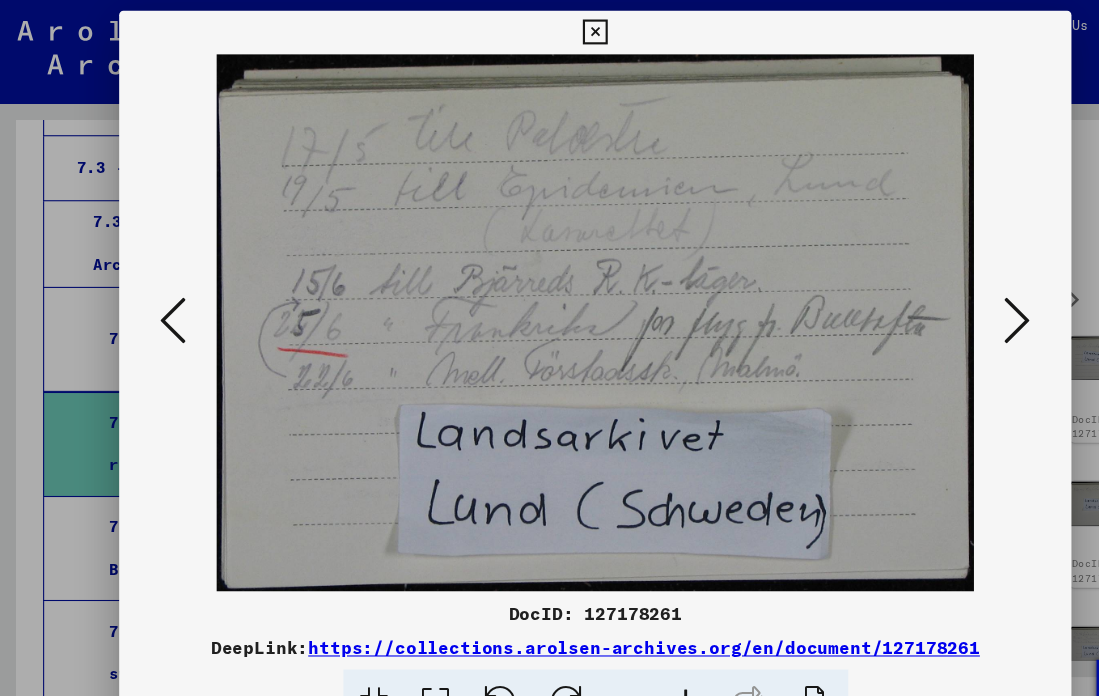 click at bounding box center (160, 296) 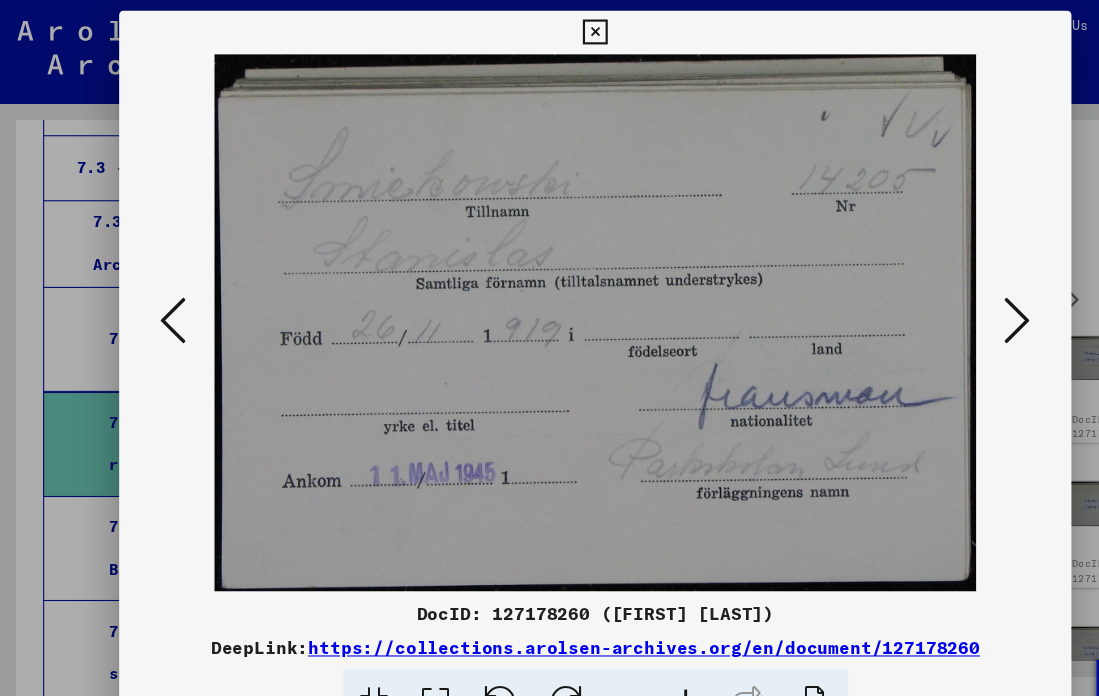 click at bounding box center [160, 296] 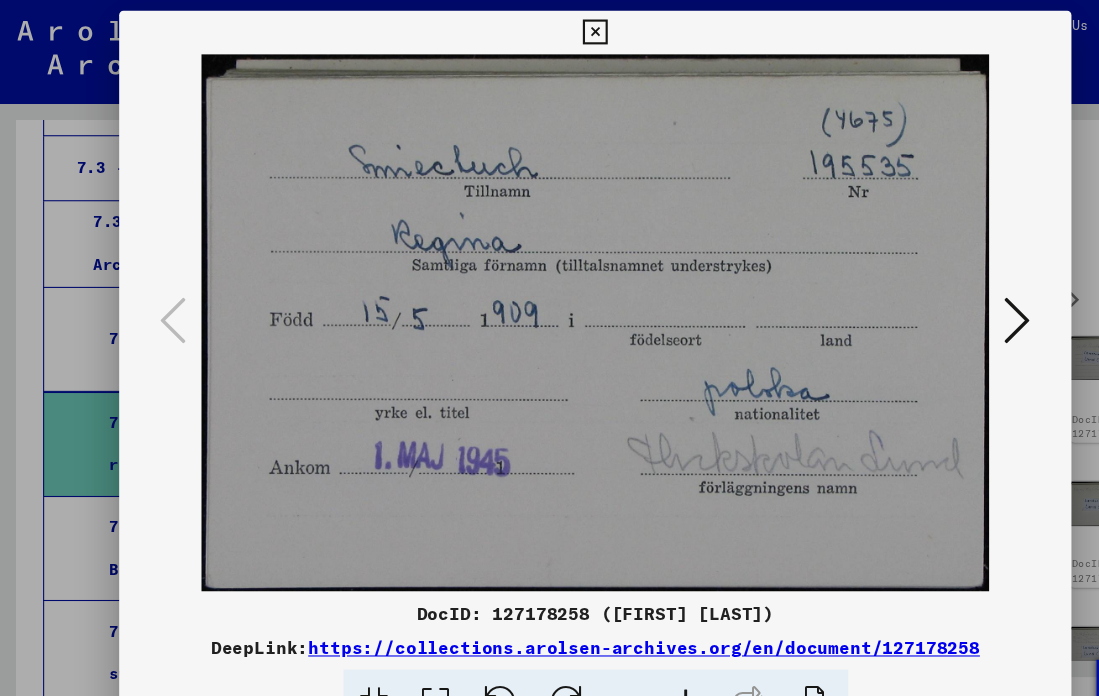 click at bounding box center (939, 296) 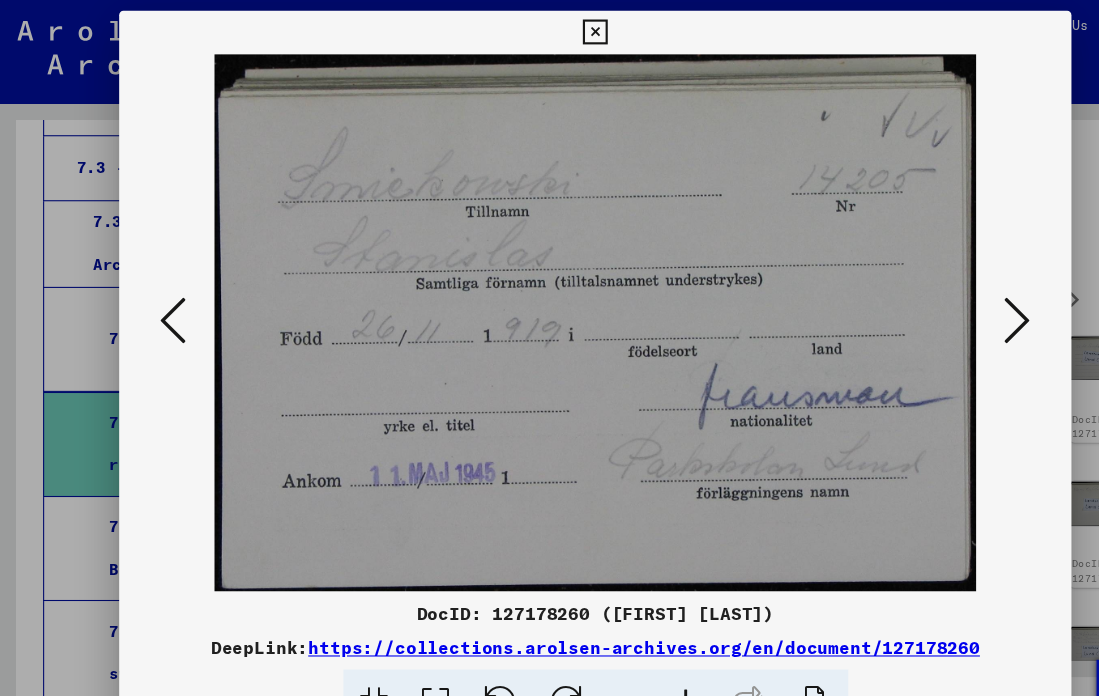click at bounding box center (939, 296) 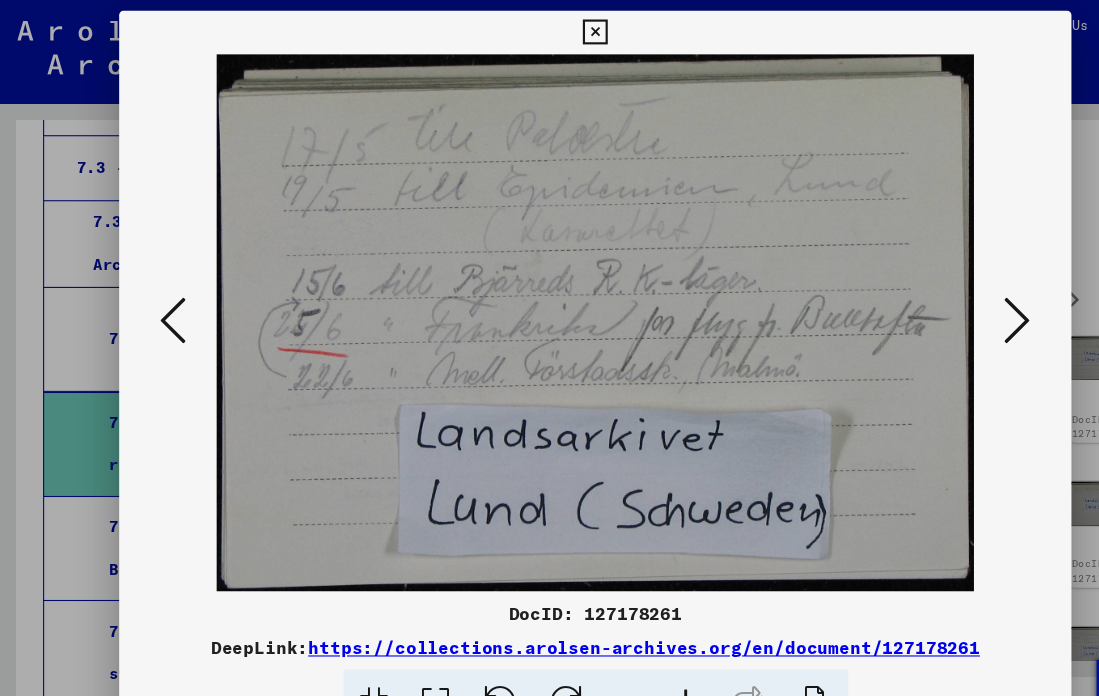 click at bounding box center (939, 296) 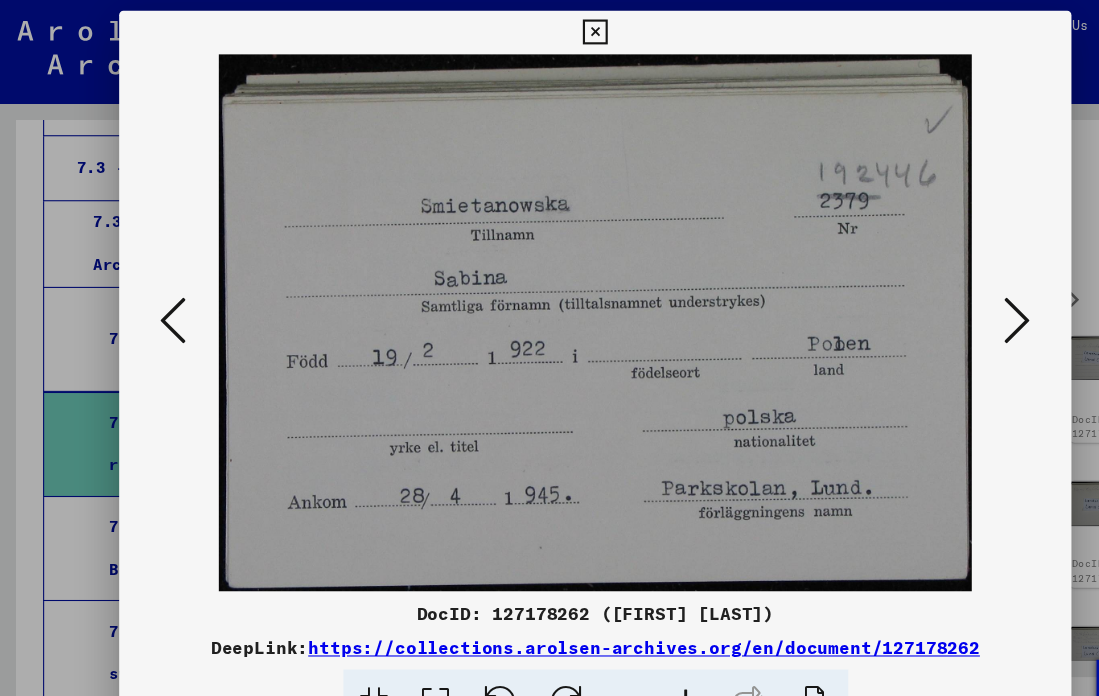 click at bounding box center [939, 296] 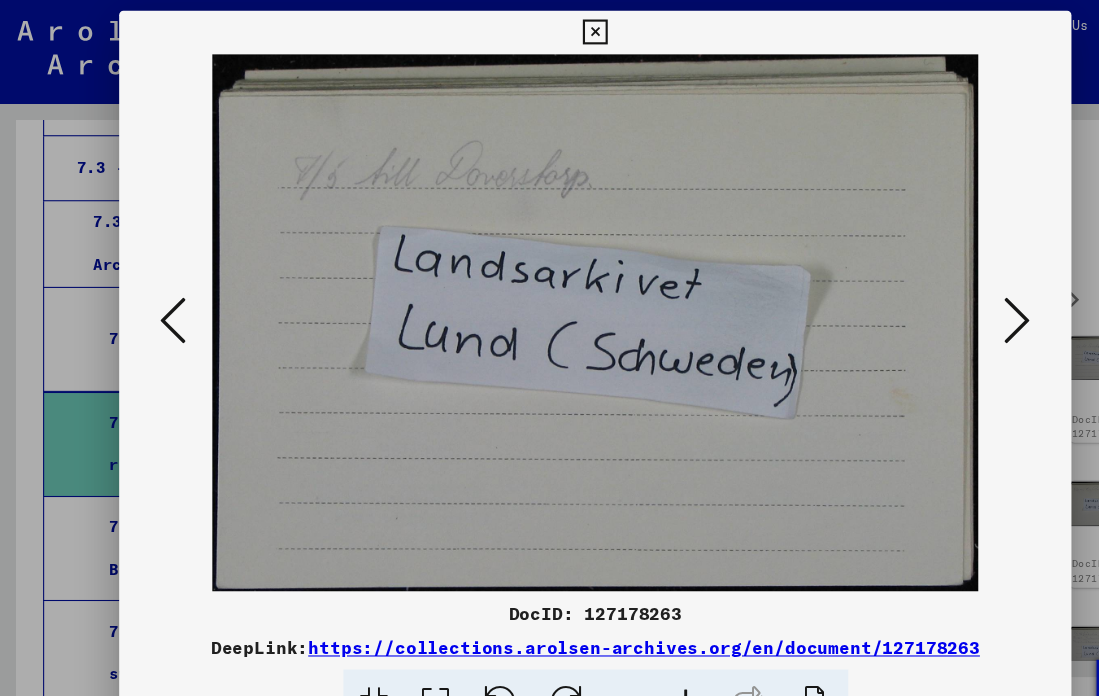 click at bounding box center (939, 296) 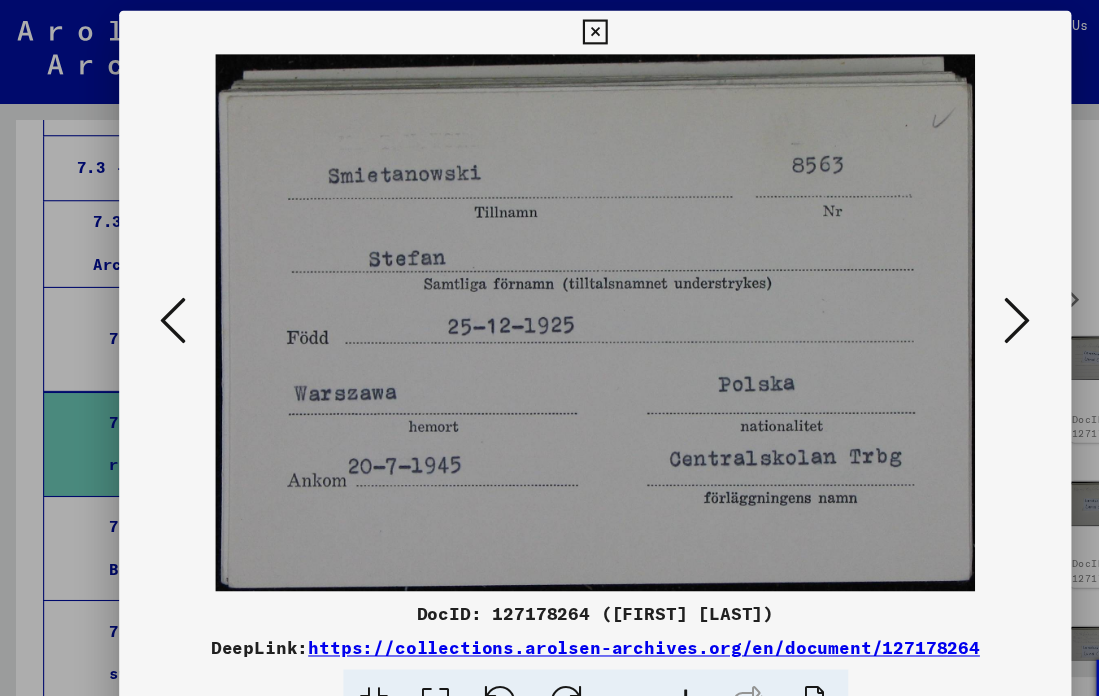 click at bounding box center [939, 296] 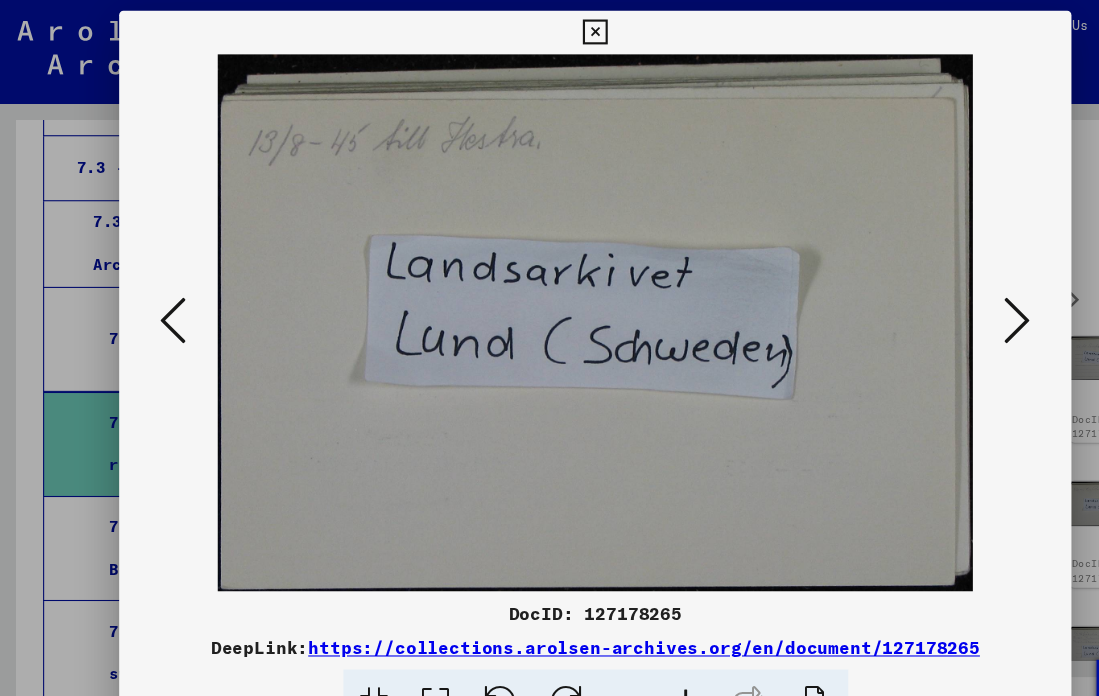 click at bounding box center (939, 296) 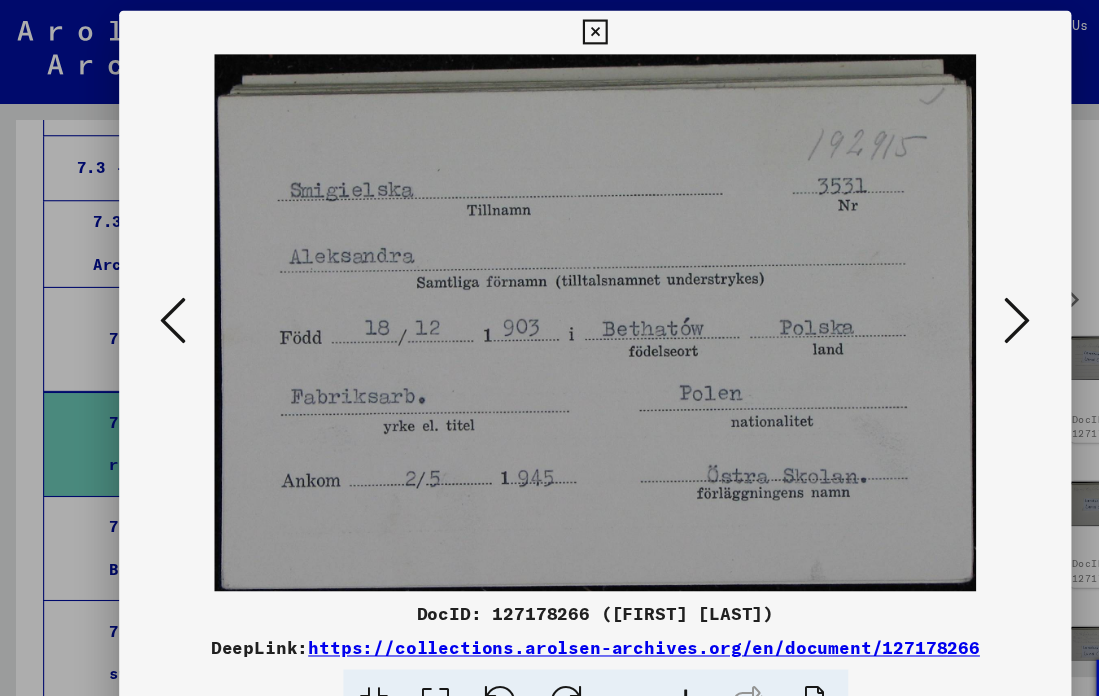 click at bounding box center [160, 296] 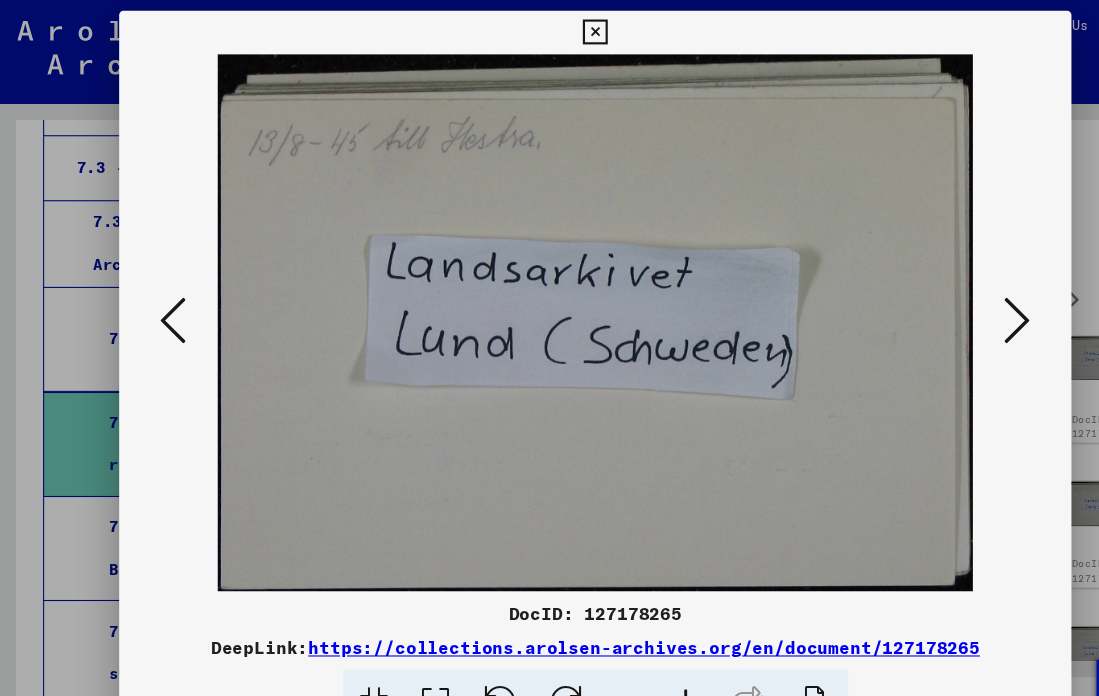 click at bounding box center [160, 296] 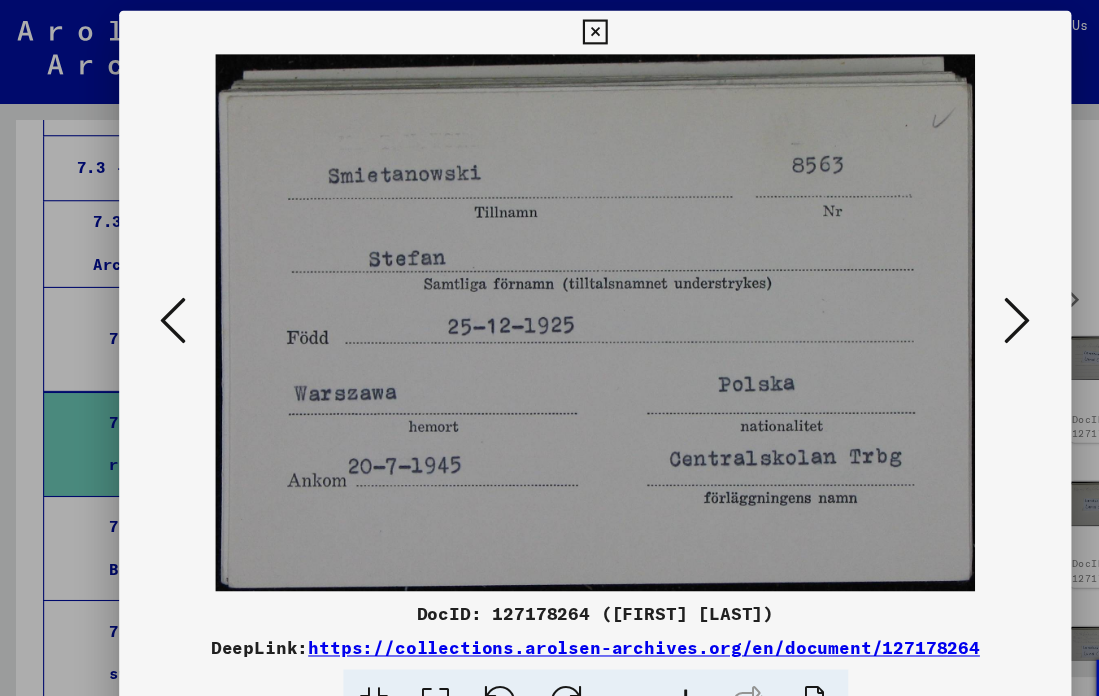 click at bounding box center (160, 296) 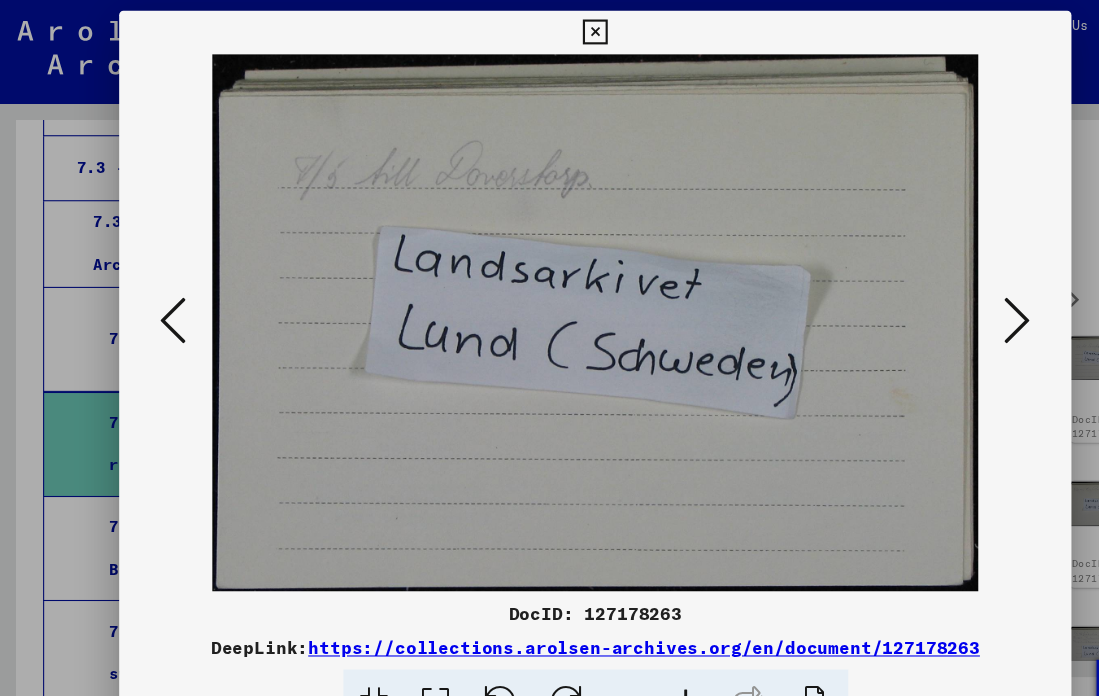 click at bounding box center [160, 296] 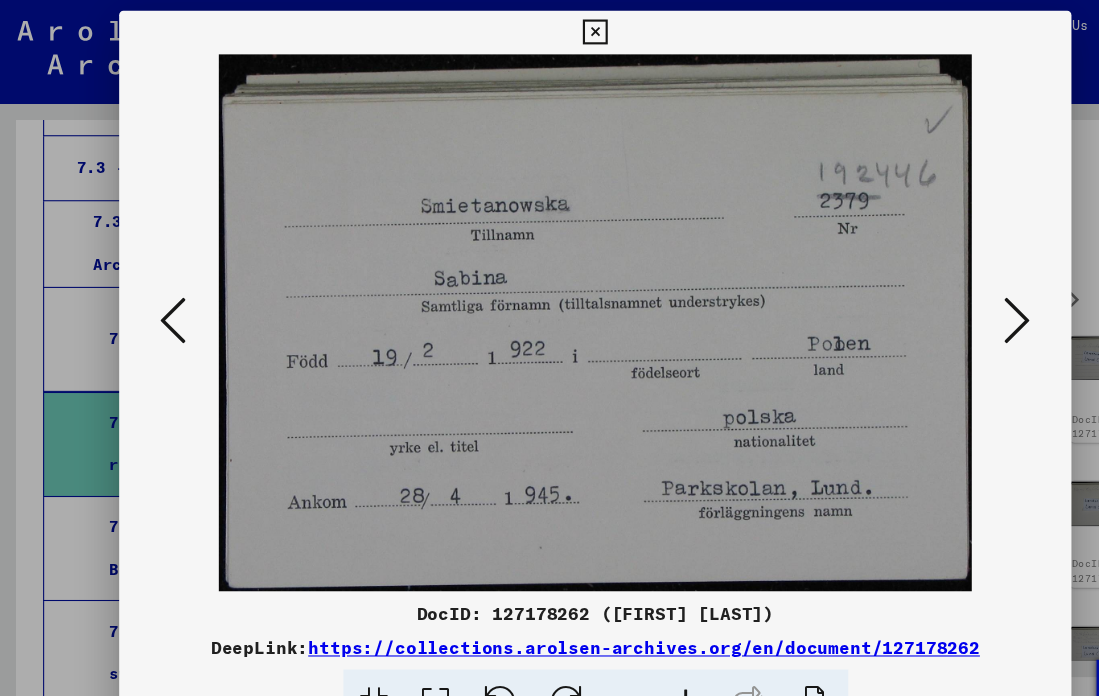 click at bounding box center (160, 296) 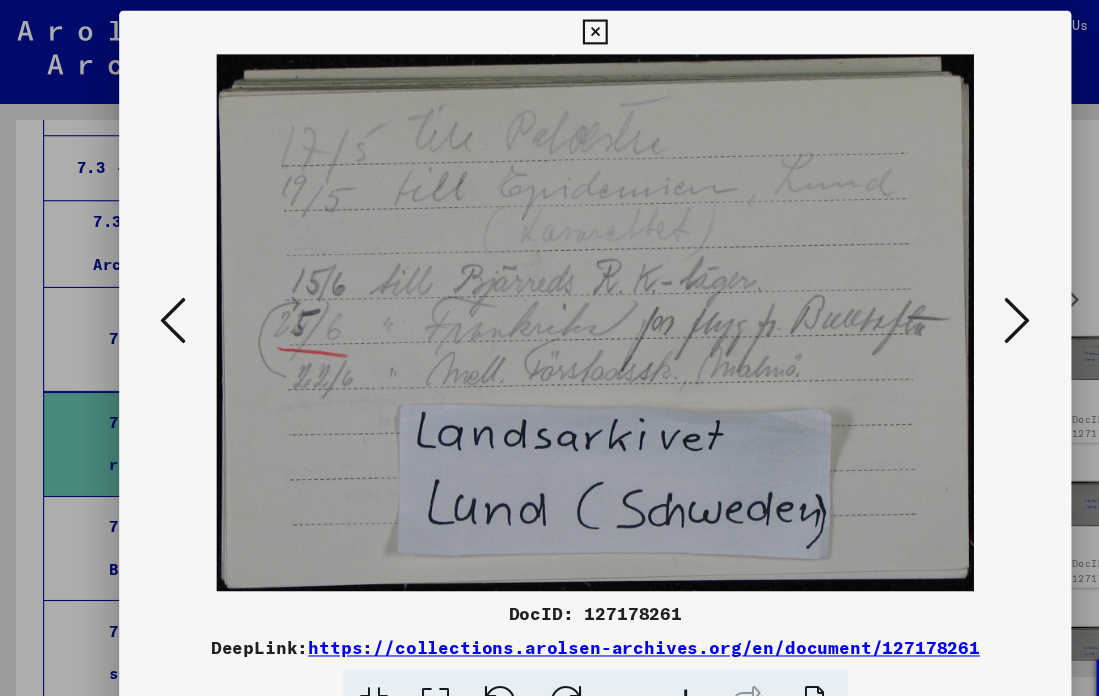 click at bounding box center (160, 296) 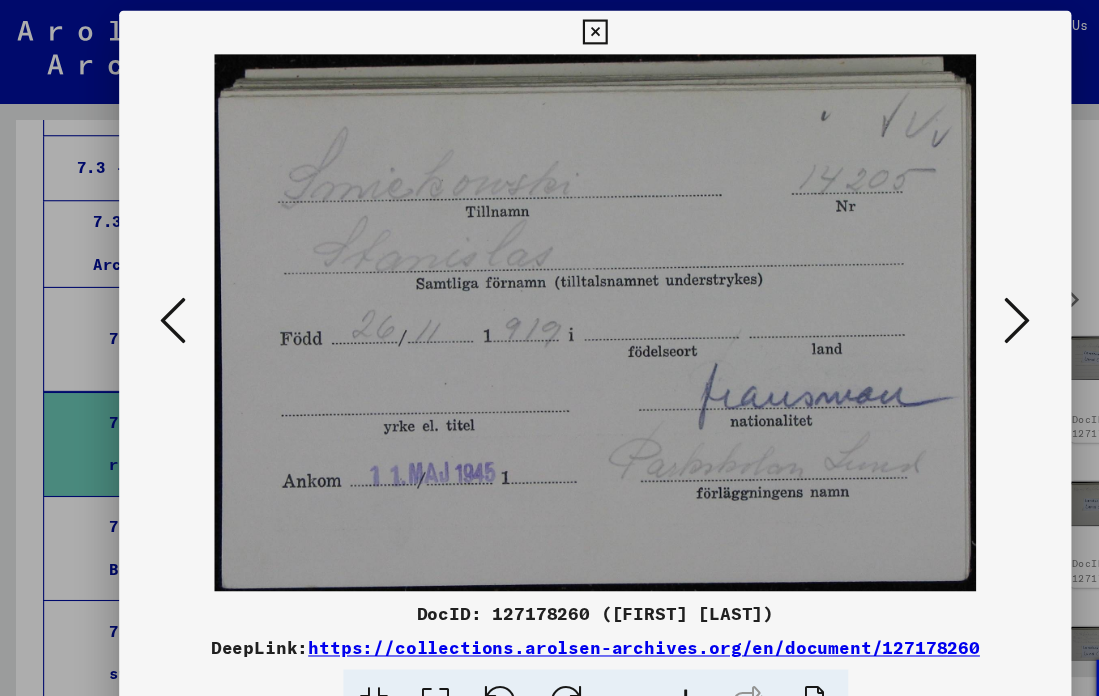 click at bounding box center [160, 296] 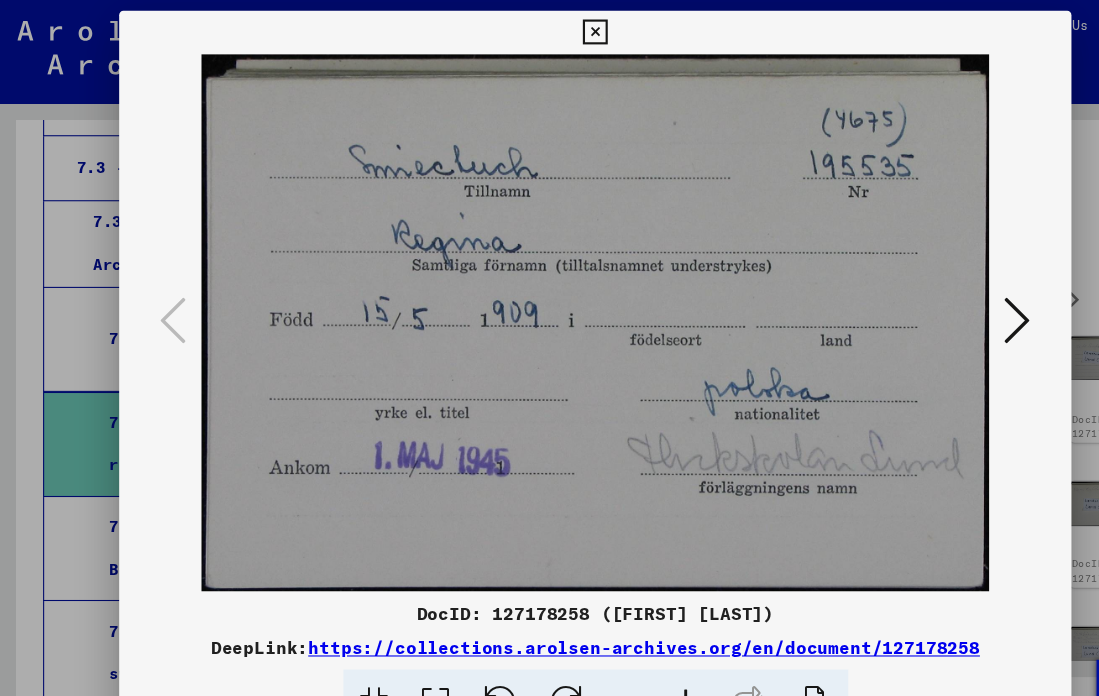 click at bounding box center [549, 30] 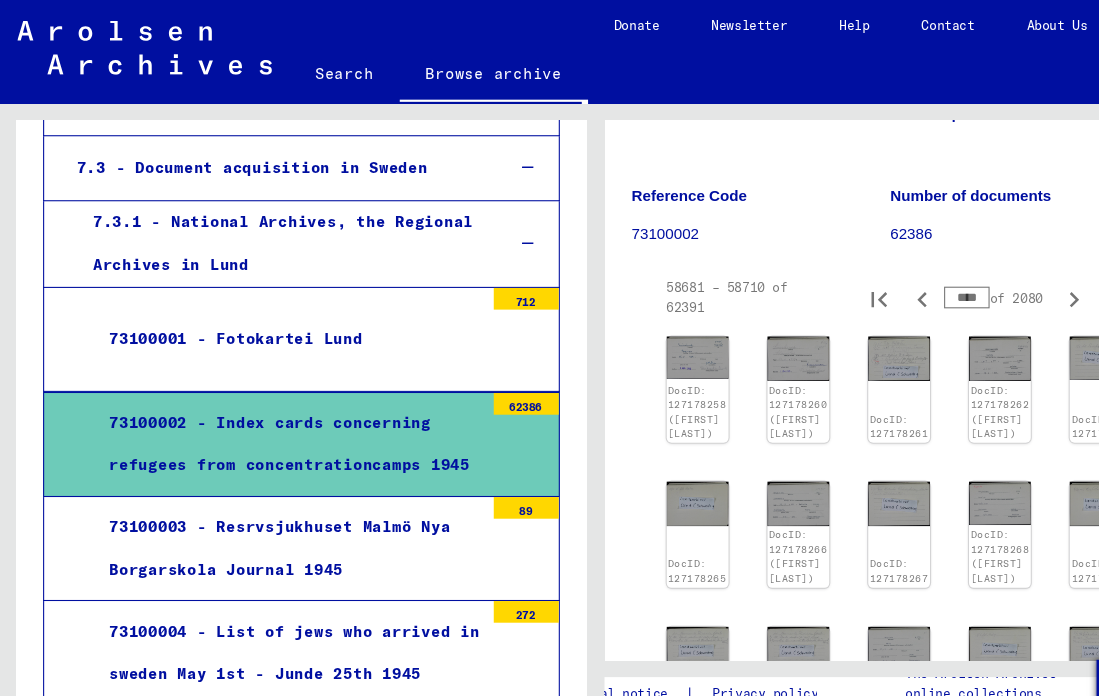 click on "Search" 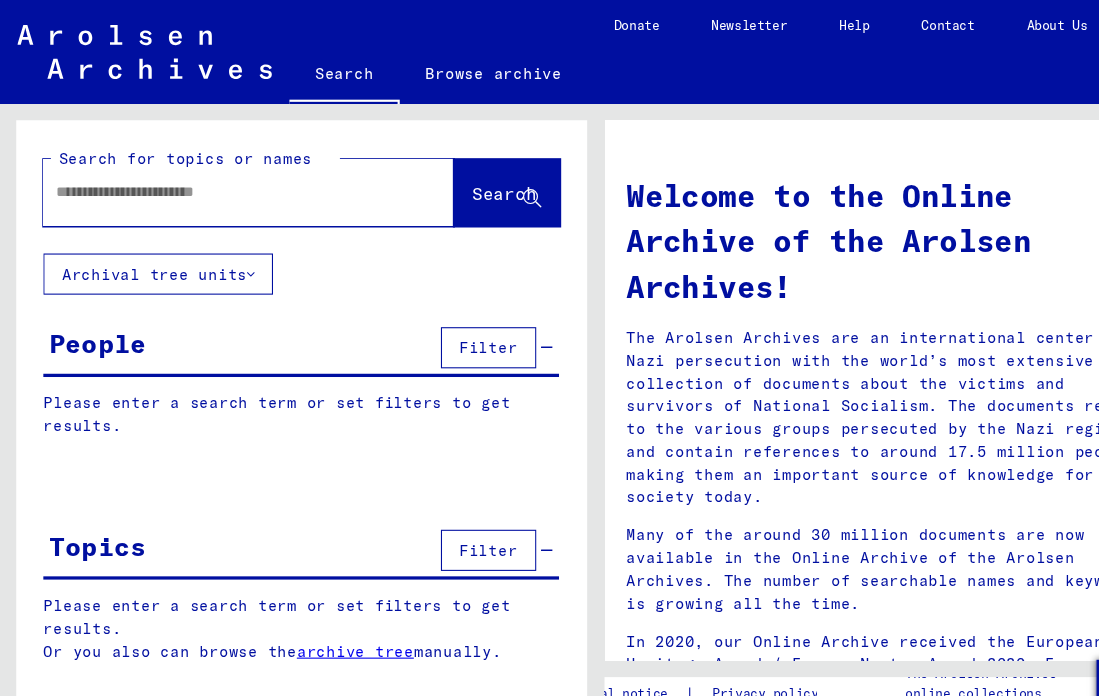 click at bounding box center [205, 177] 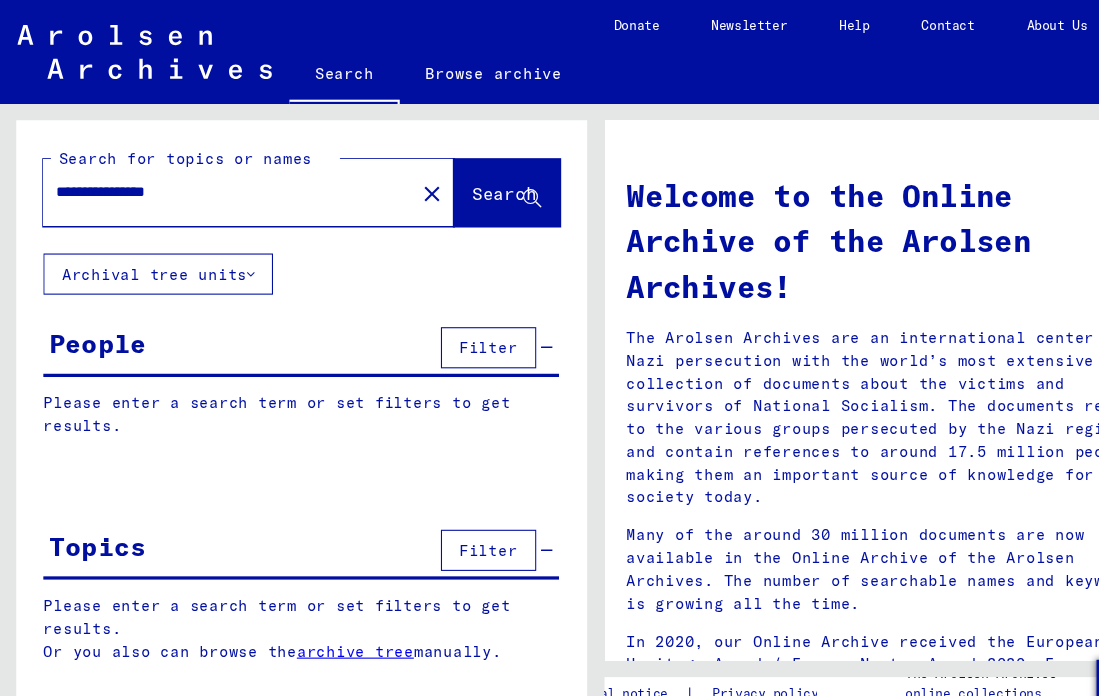 type on "**********" 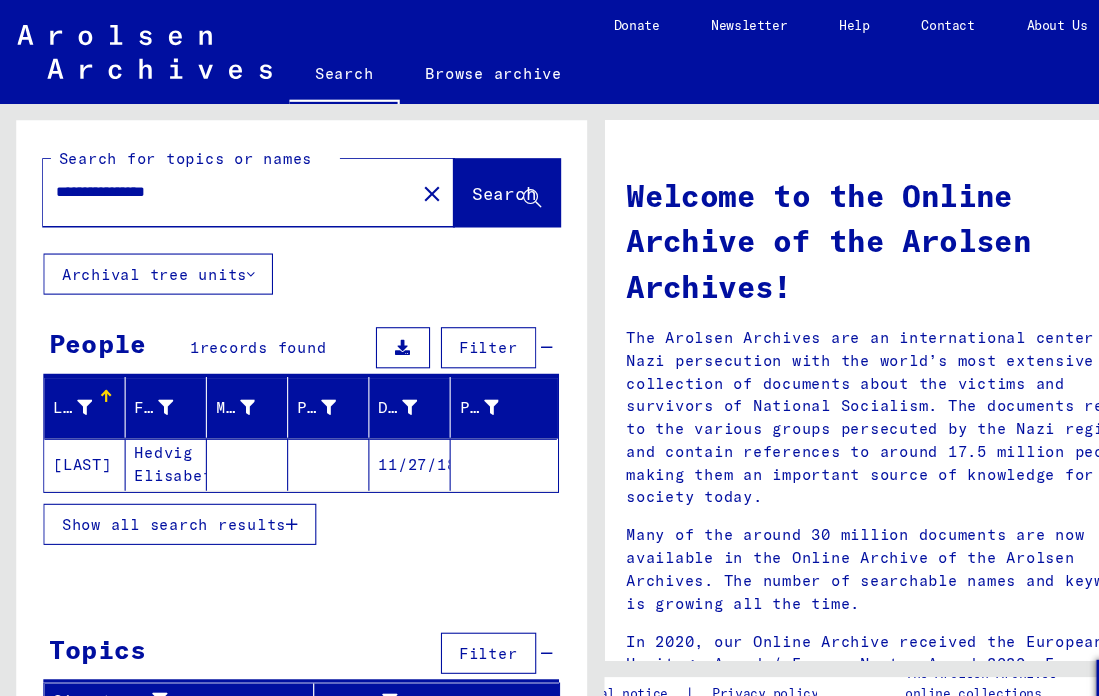 click 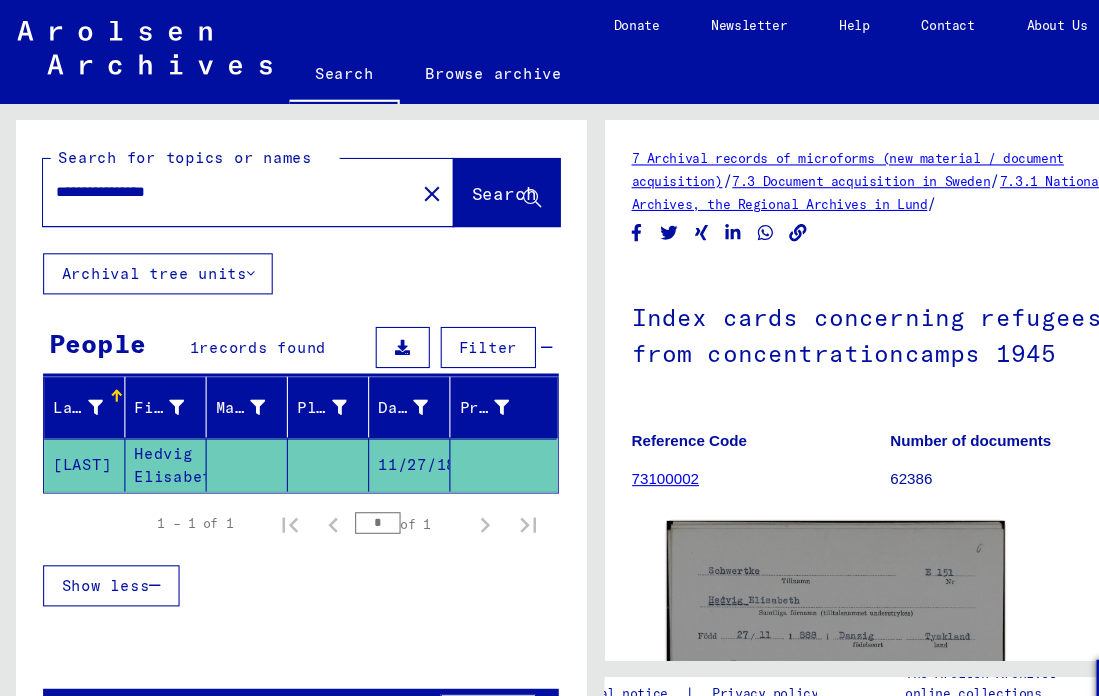 scroll, scrollTop: 0, scrollLeft: 0, axis: both 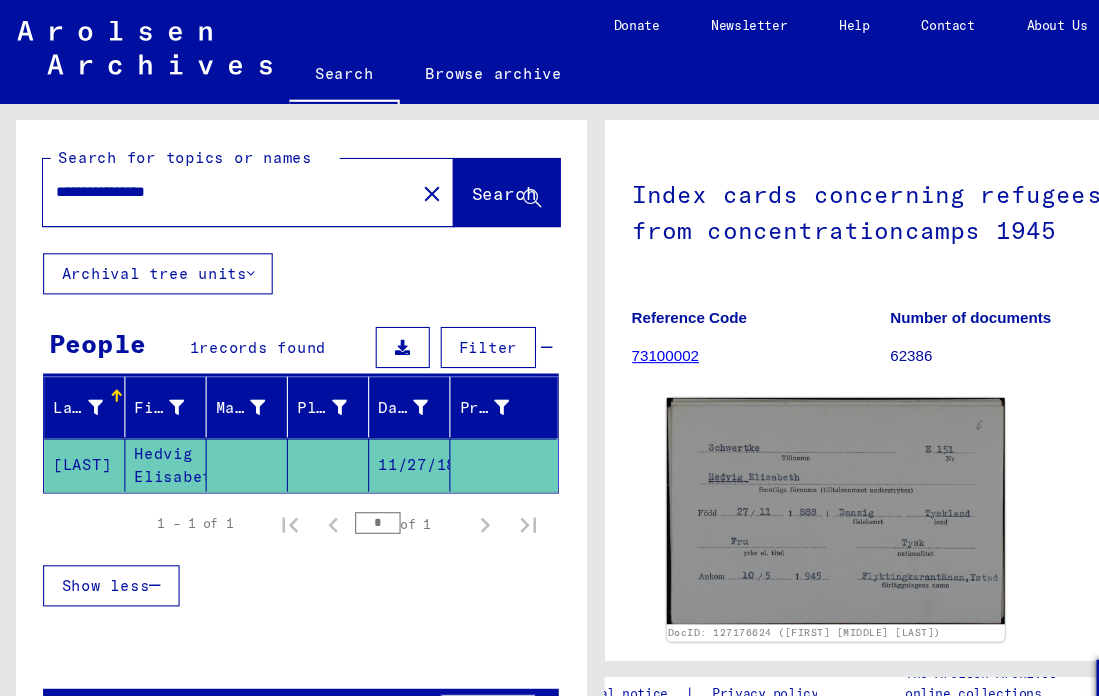 click on "73100002" 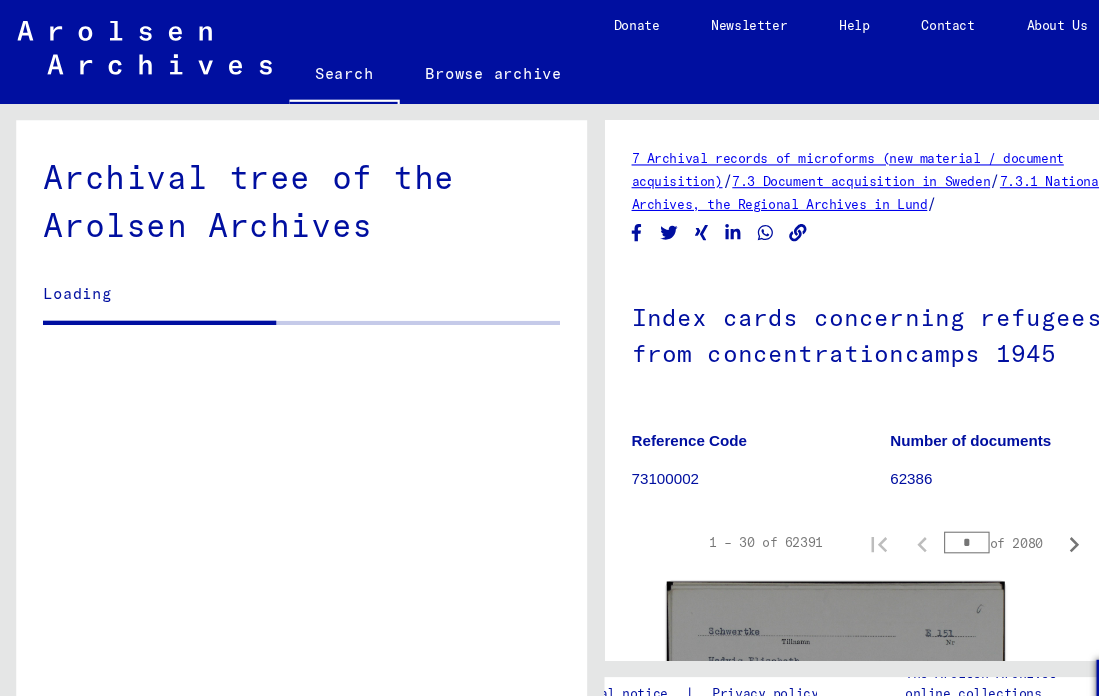 scroll, scrollTop: 908, scrollLeft: 0, axis: vertical 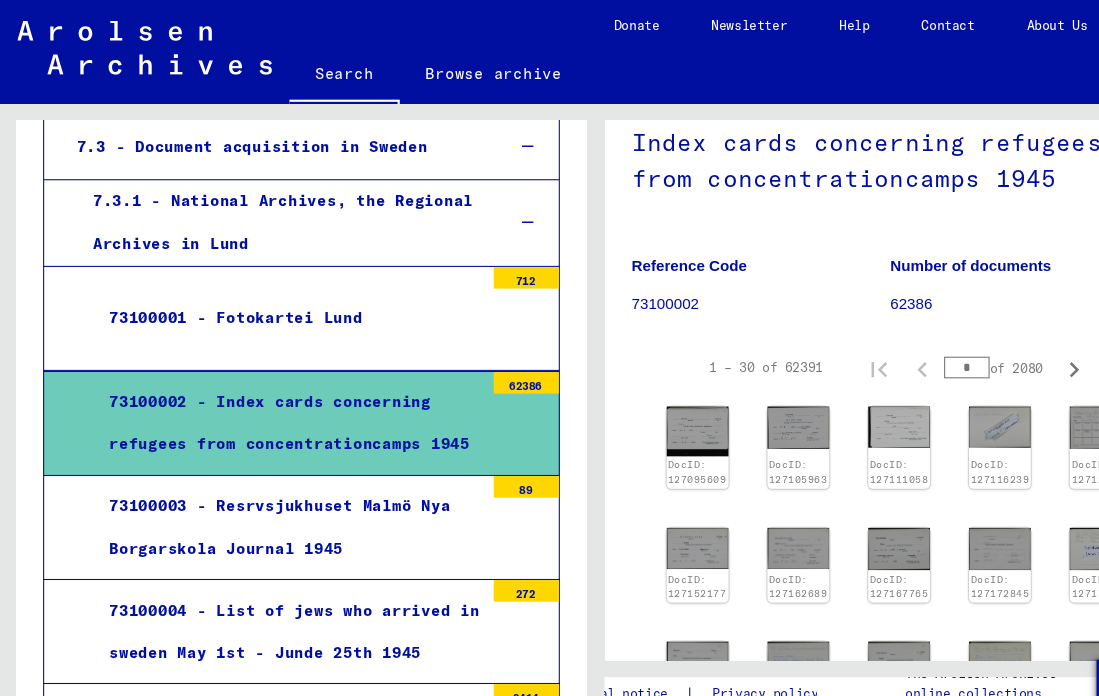 click on "*" at bounding box center (892, 339) 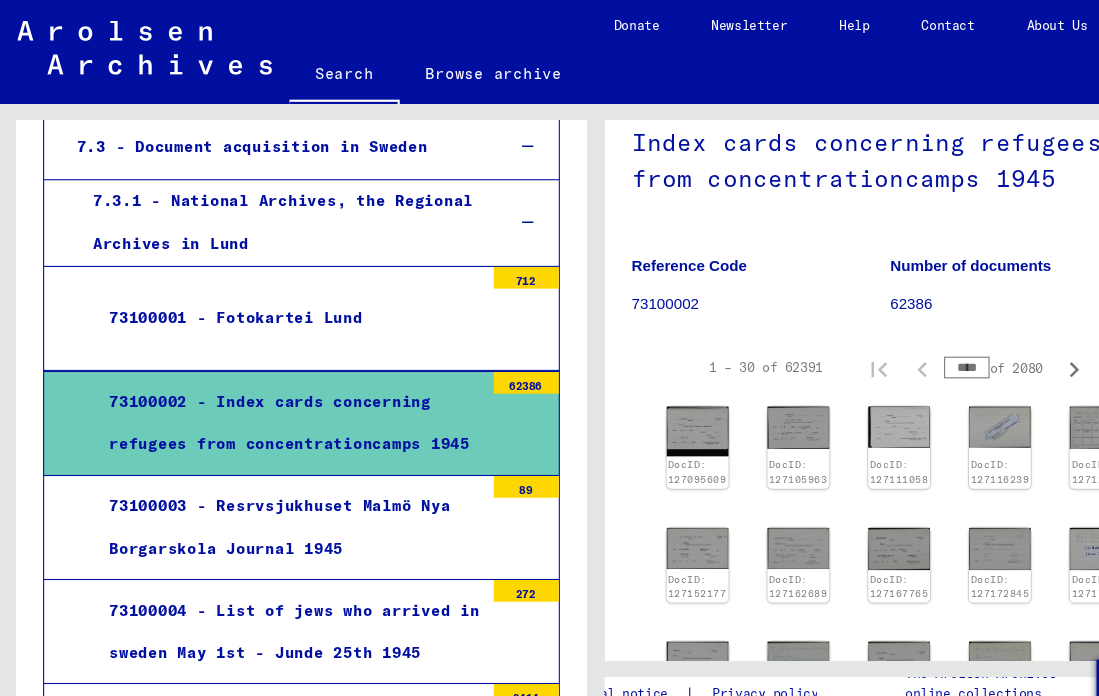 type on "****" 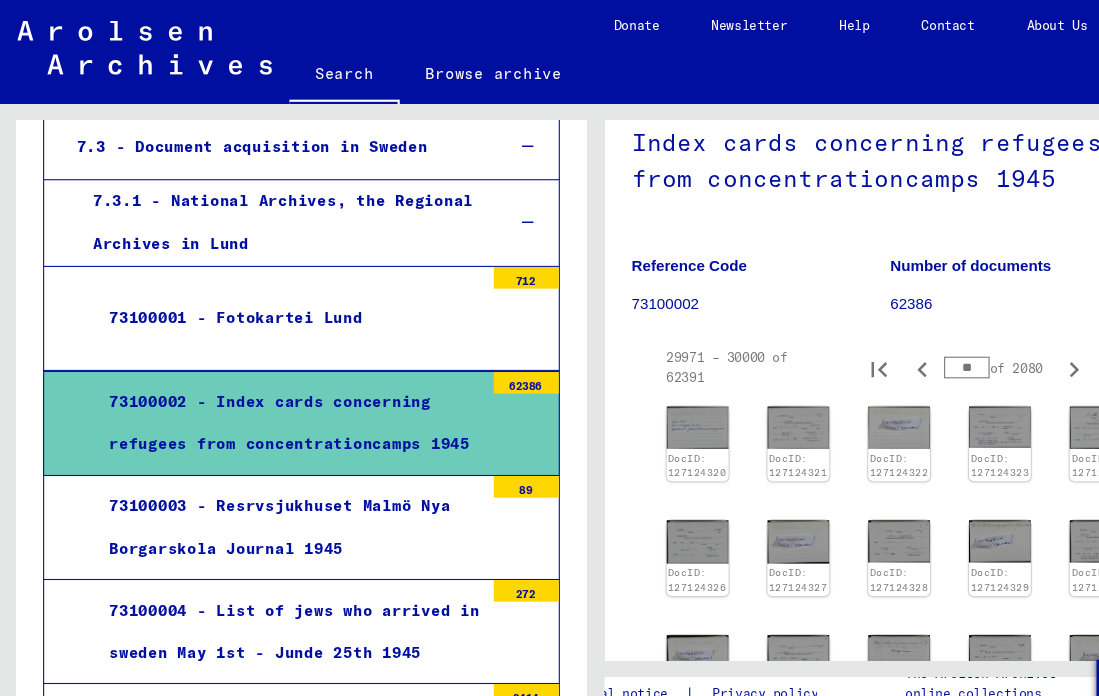 type on "*" 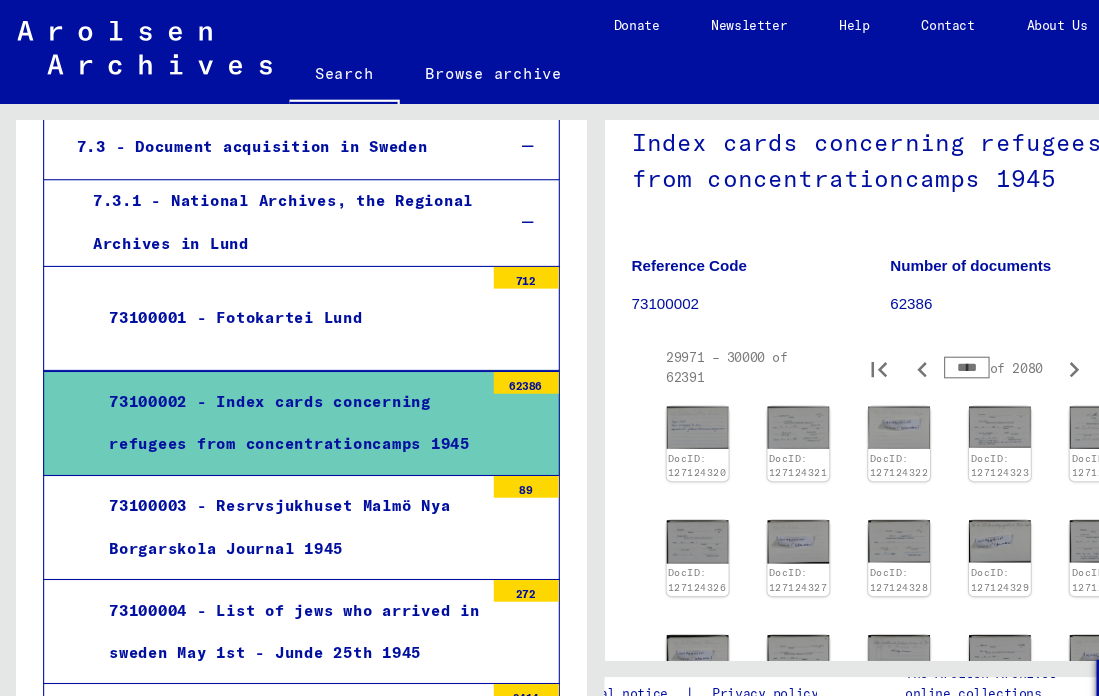 type on "****" 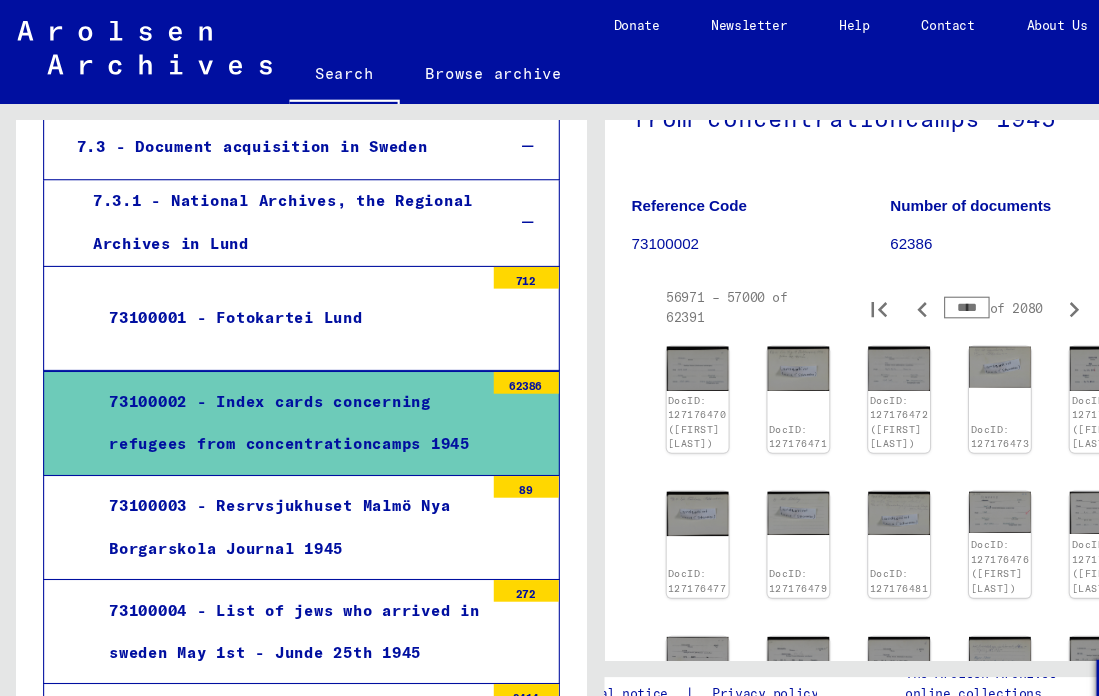 scroll, scrollTop: 237, scrollLeft: 0, axis: vertical 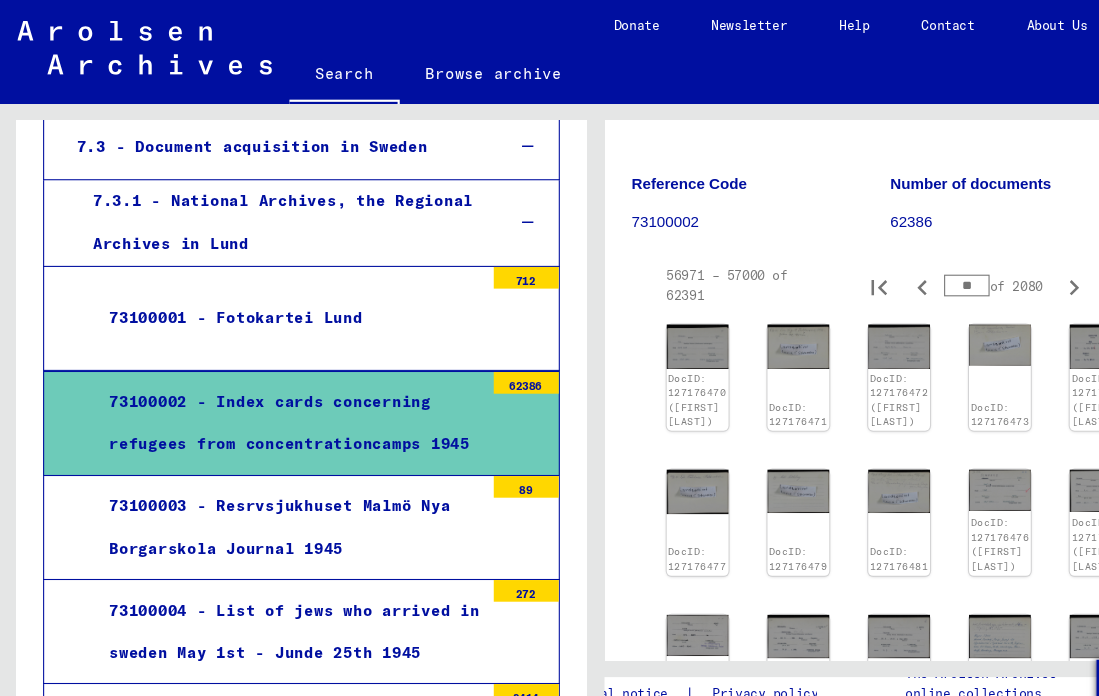 type on "*" 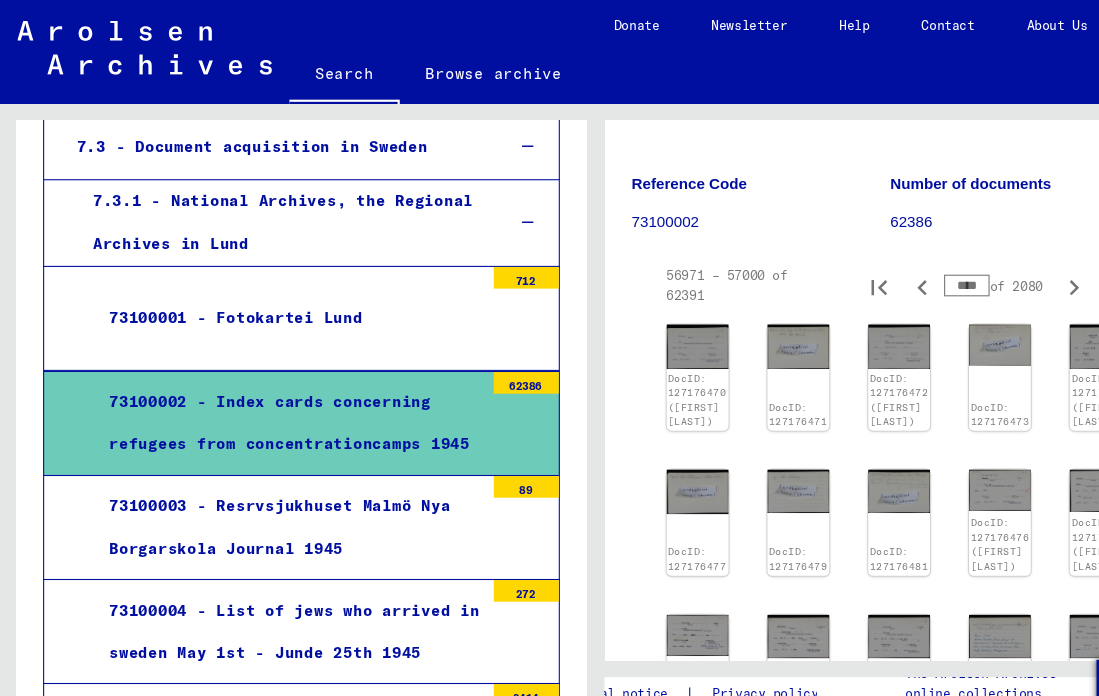 type on "****" 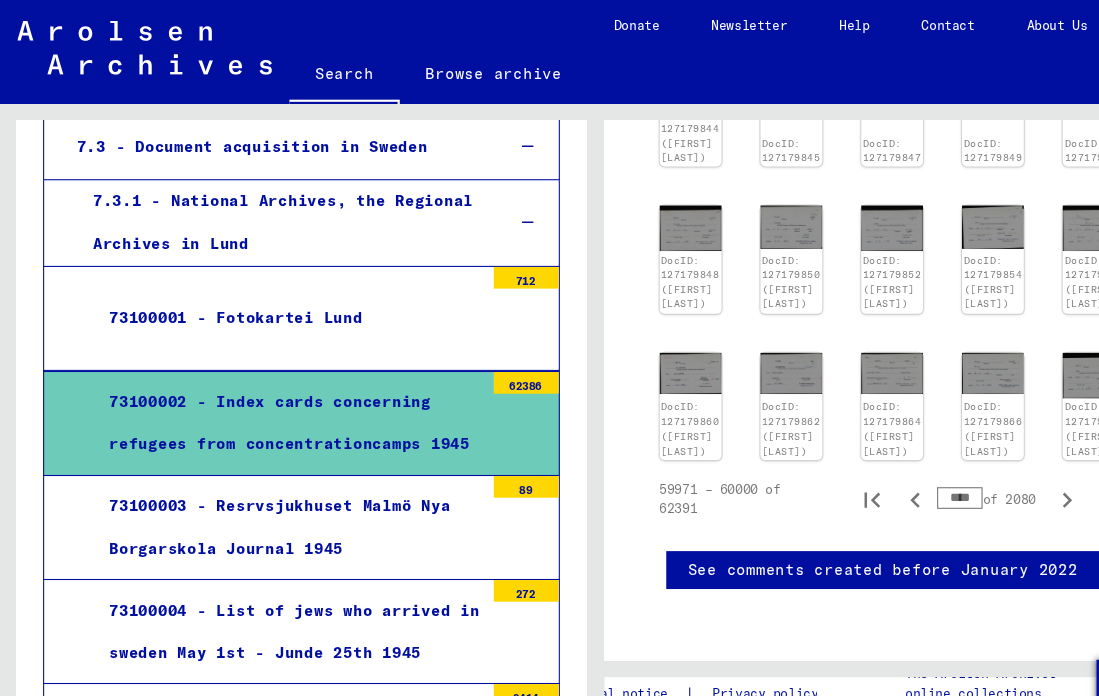 scroll, scrollTop: 769, scrollLeft: 10, axis: both 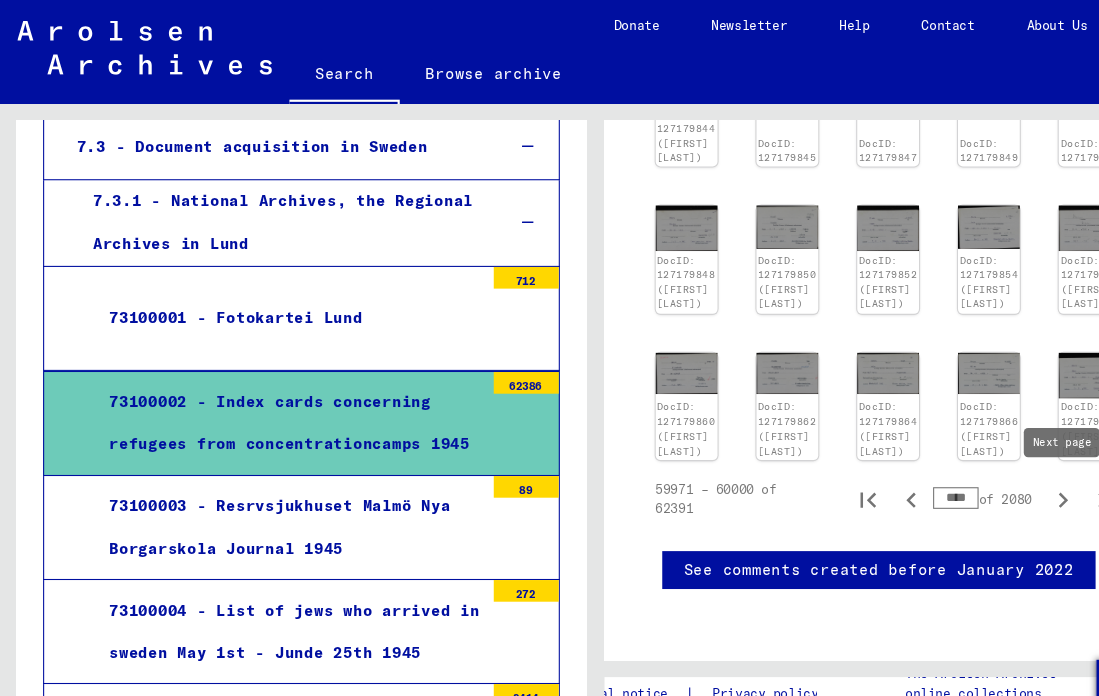 click 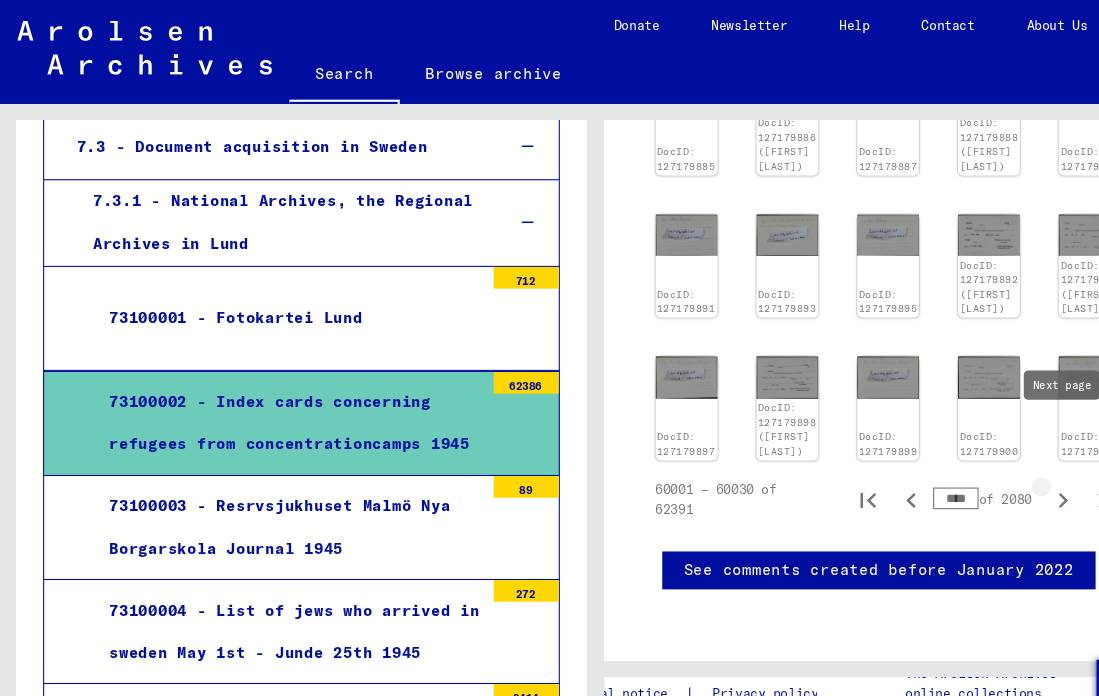click 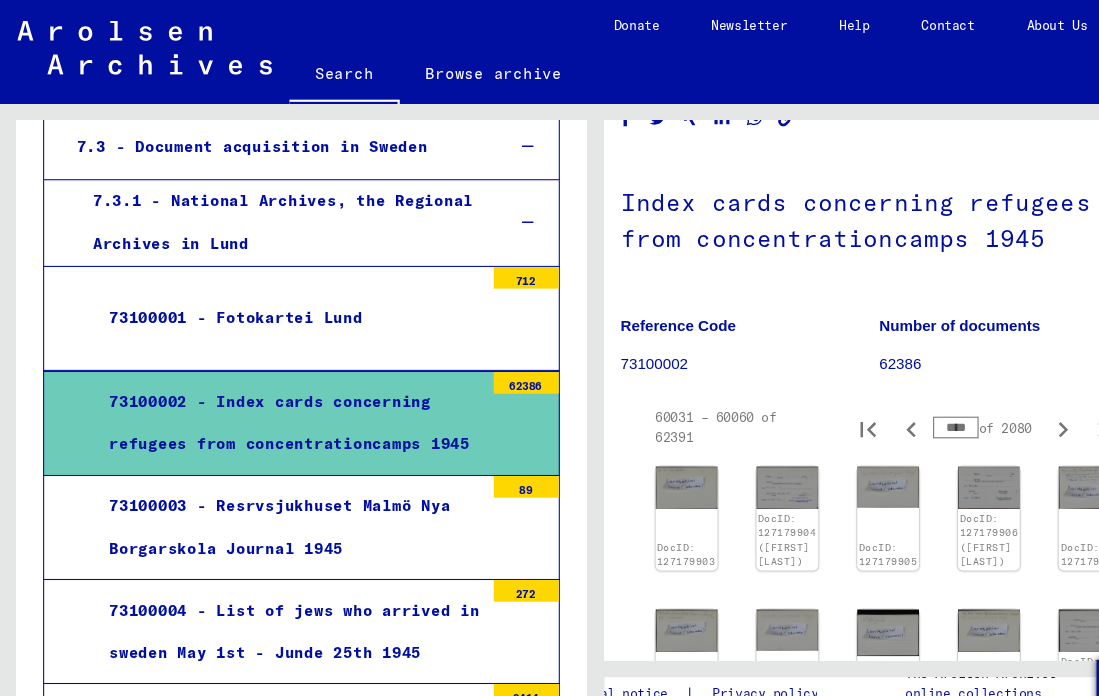 scroll, scrollTop: 0, scrollLeft: 10, axis: horizontal 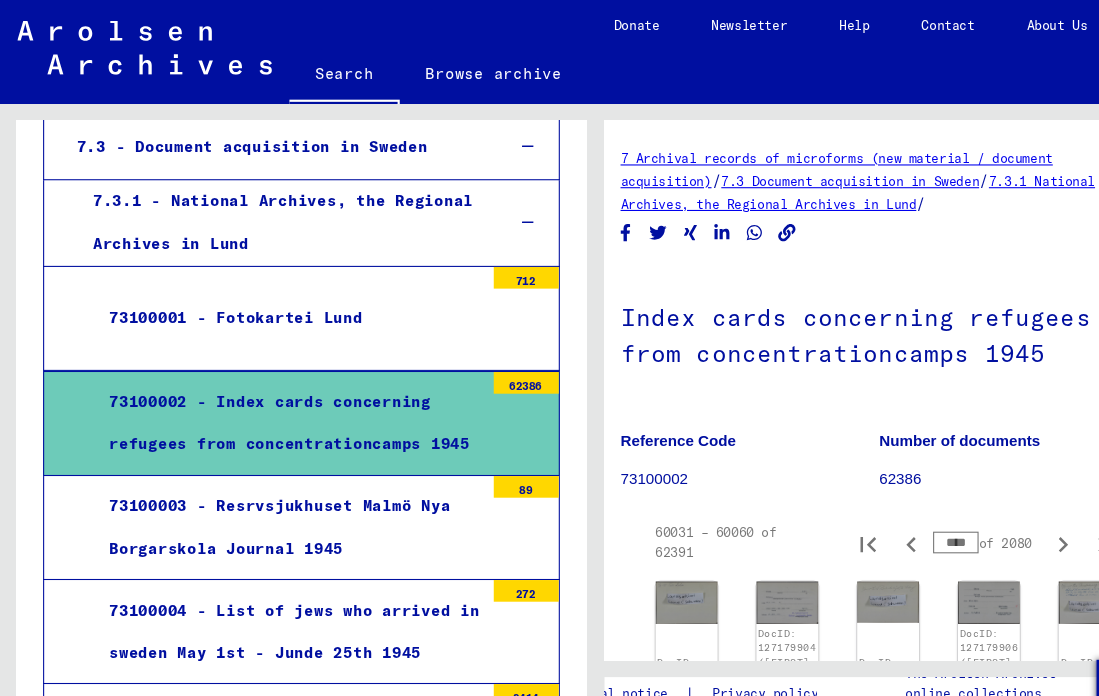 click on "73100002" 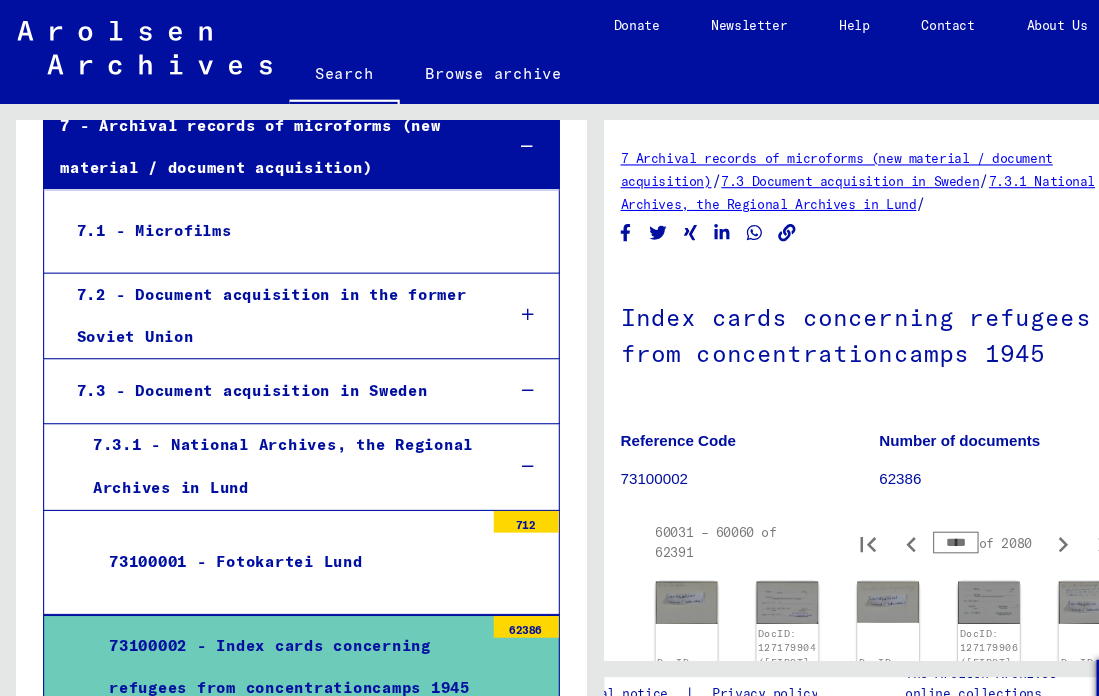 scroll, scrollTop: 0, scrollLeft: 0, axis: both 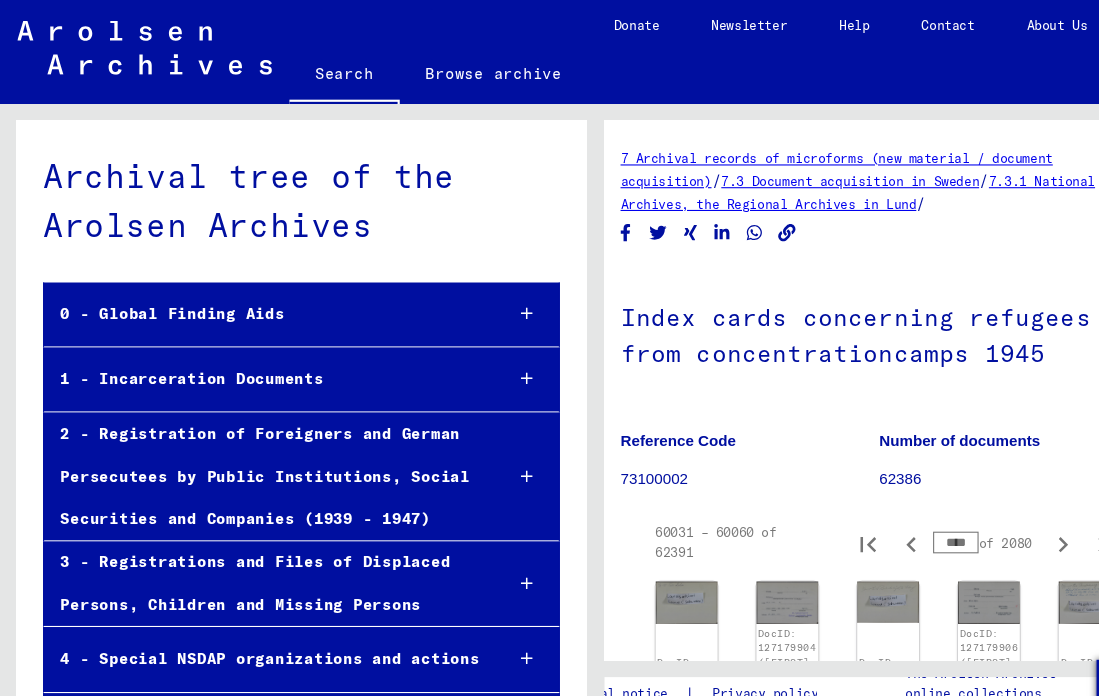 click on "Search" 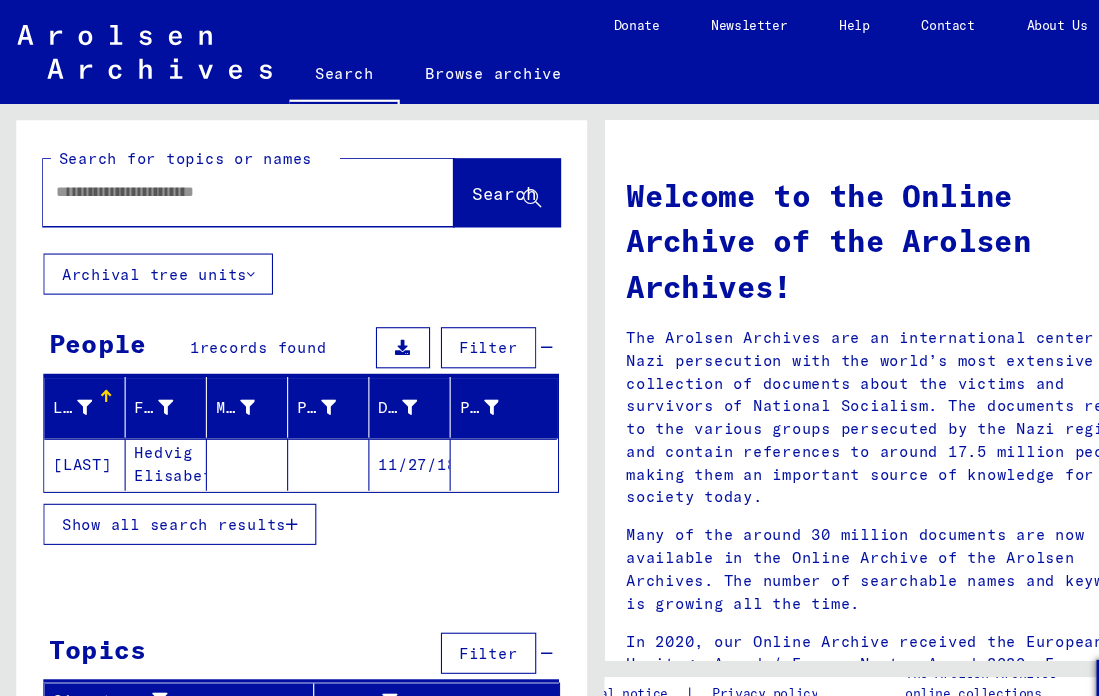 click at bounding box center [205, 177] 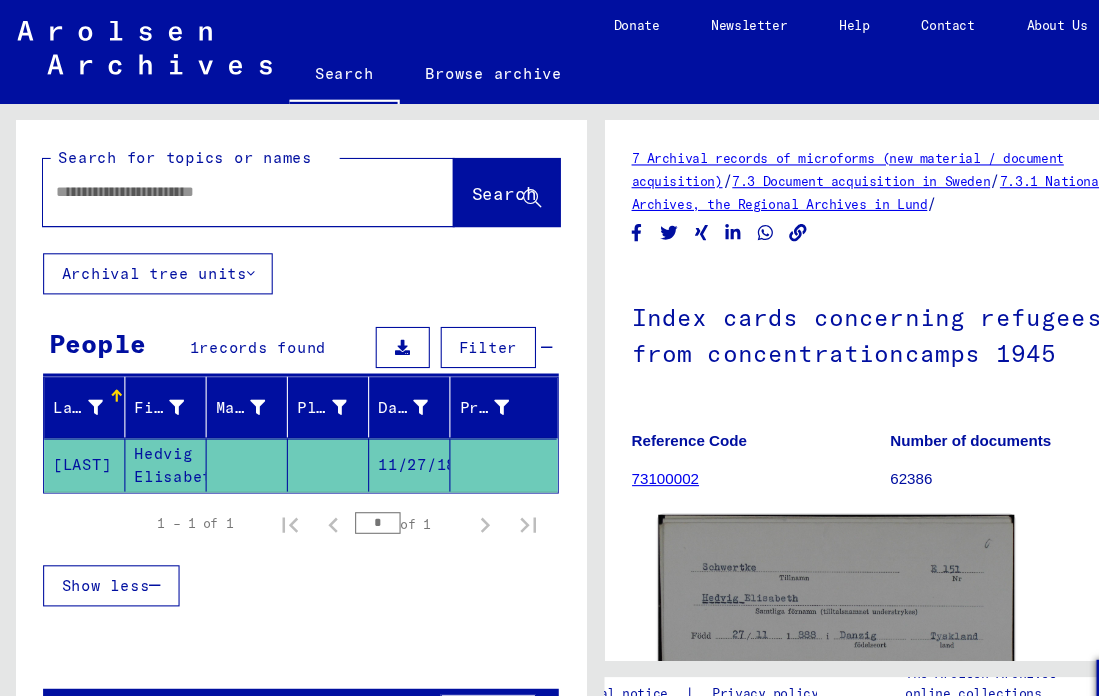 scroll, scrollTop: 0, scrollLeft: 0, axis: both 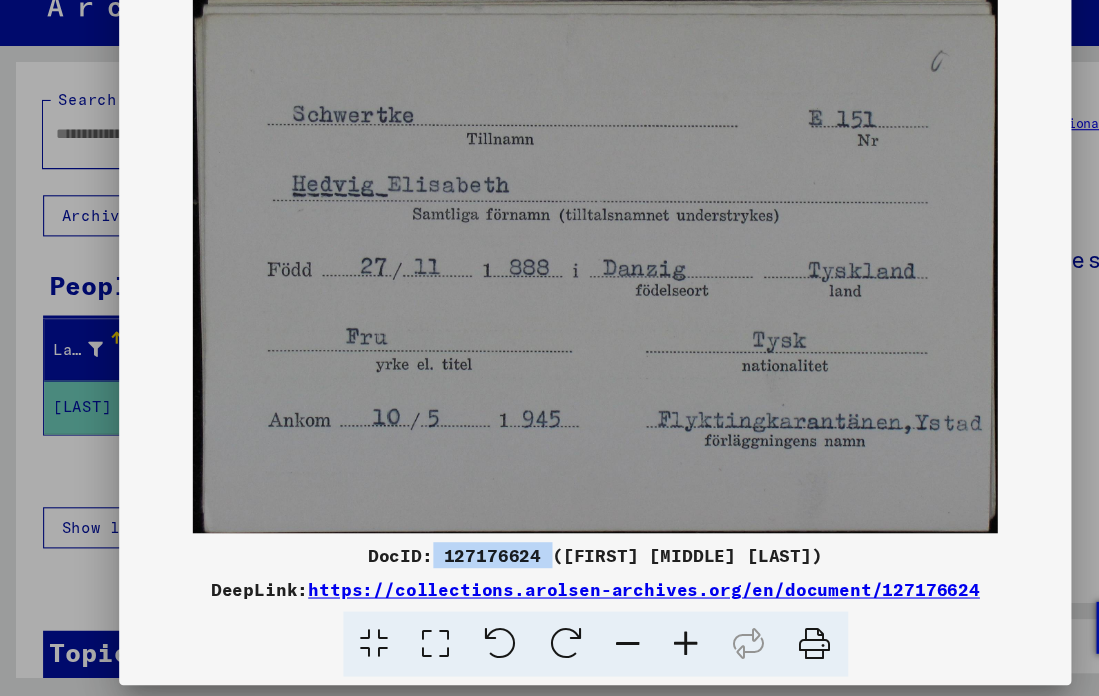 drag, startPoint x: 389, startPoint y: 568, endPoint x: 492, endPoint y: 568, distance: 103 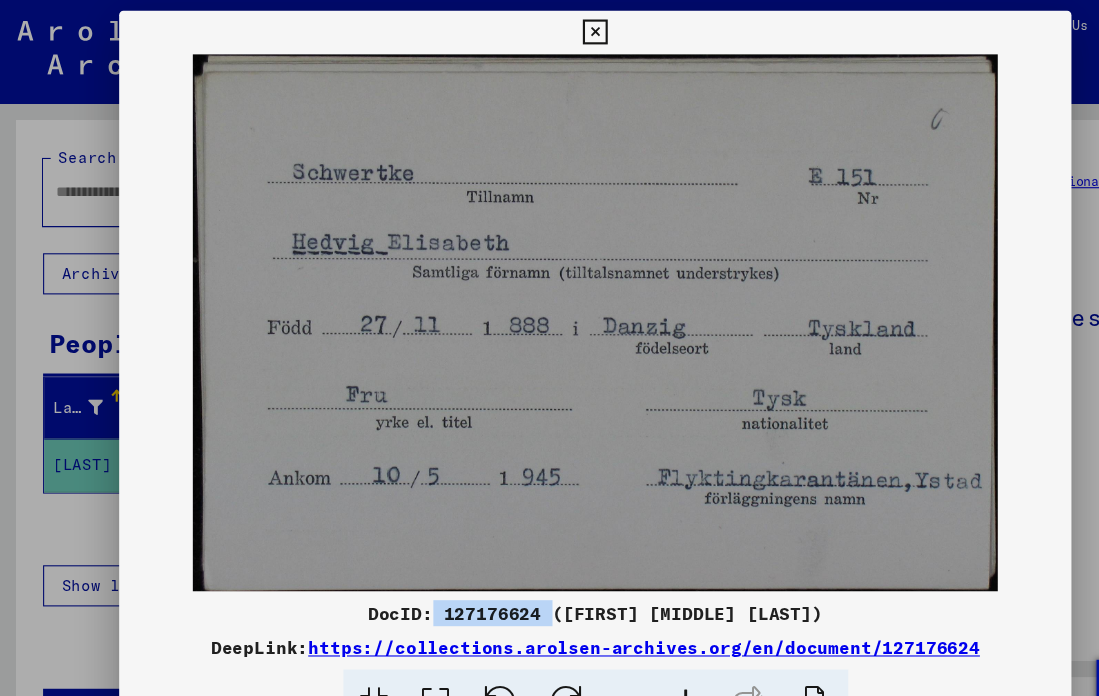 click at bounding box center (549, 30) 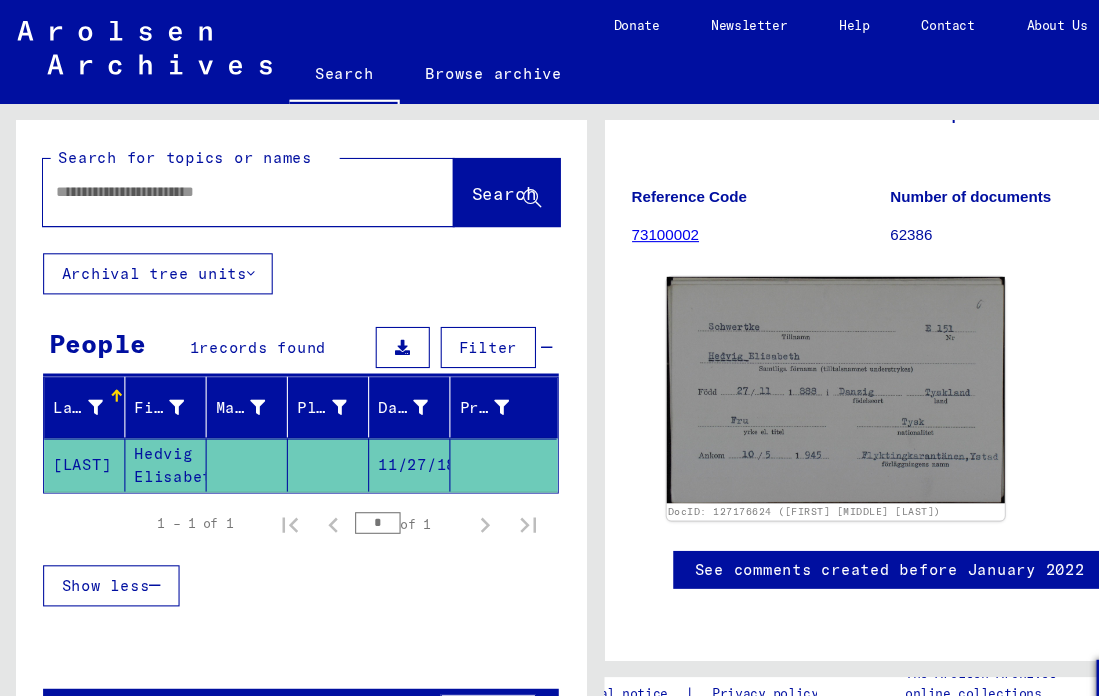 scroll, scrollTop: 227, scrollLeft: 0, axis: vertical 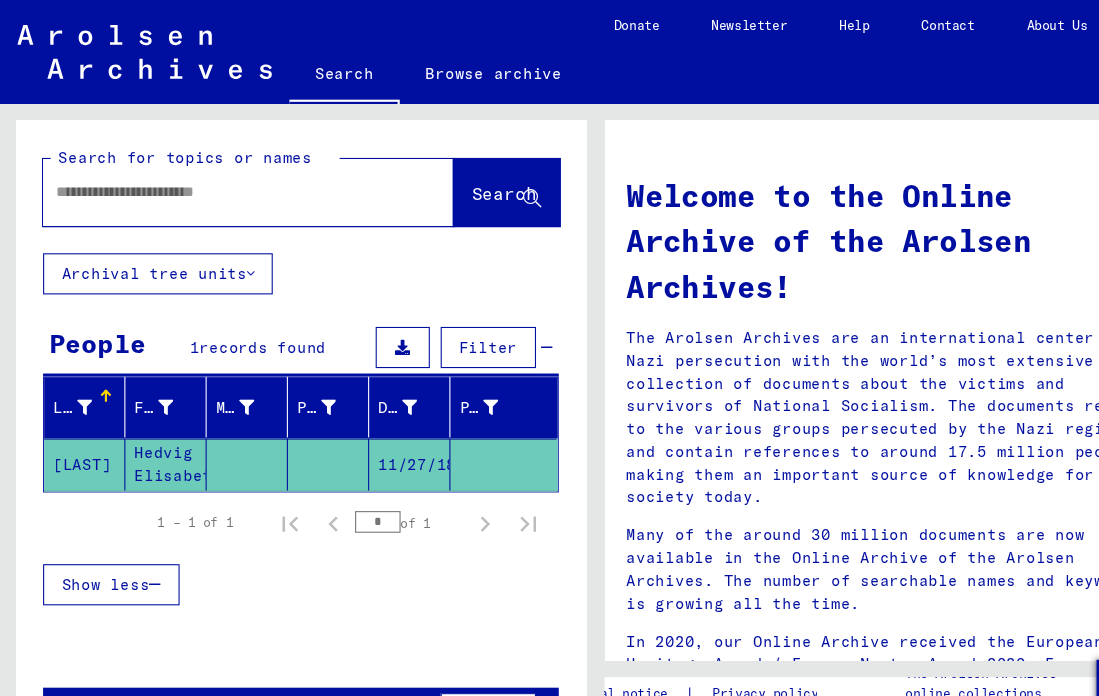 type on "**********" 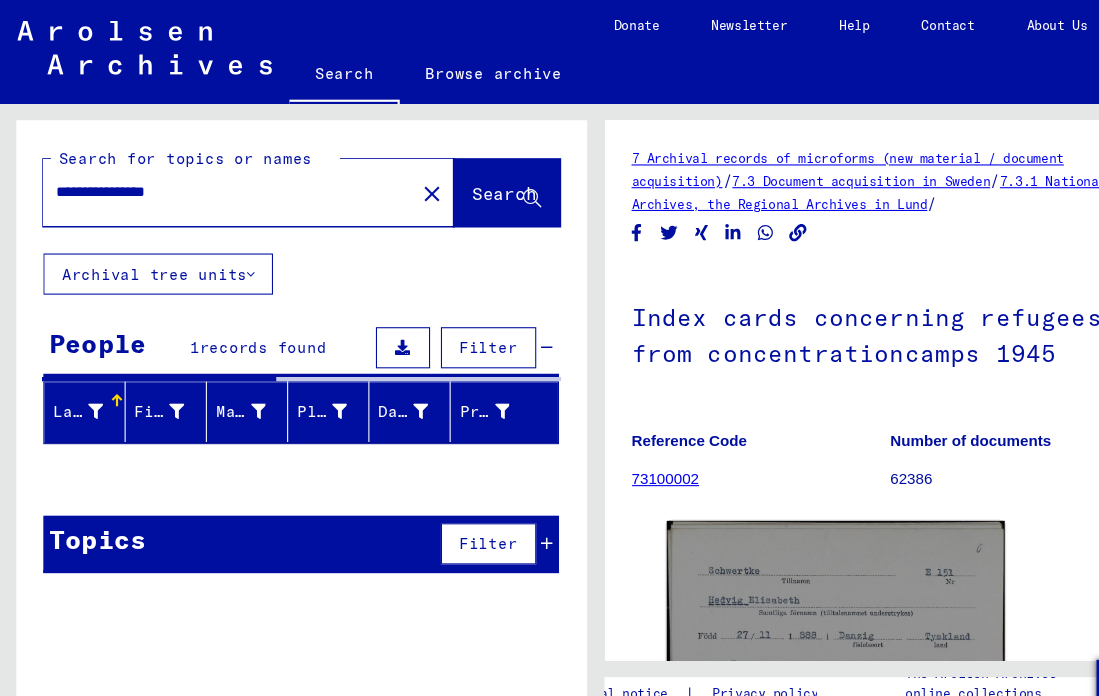 scroll, scrollTop: 0, scrollLeft: 0, axis: both 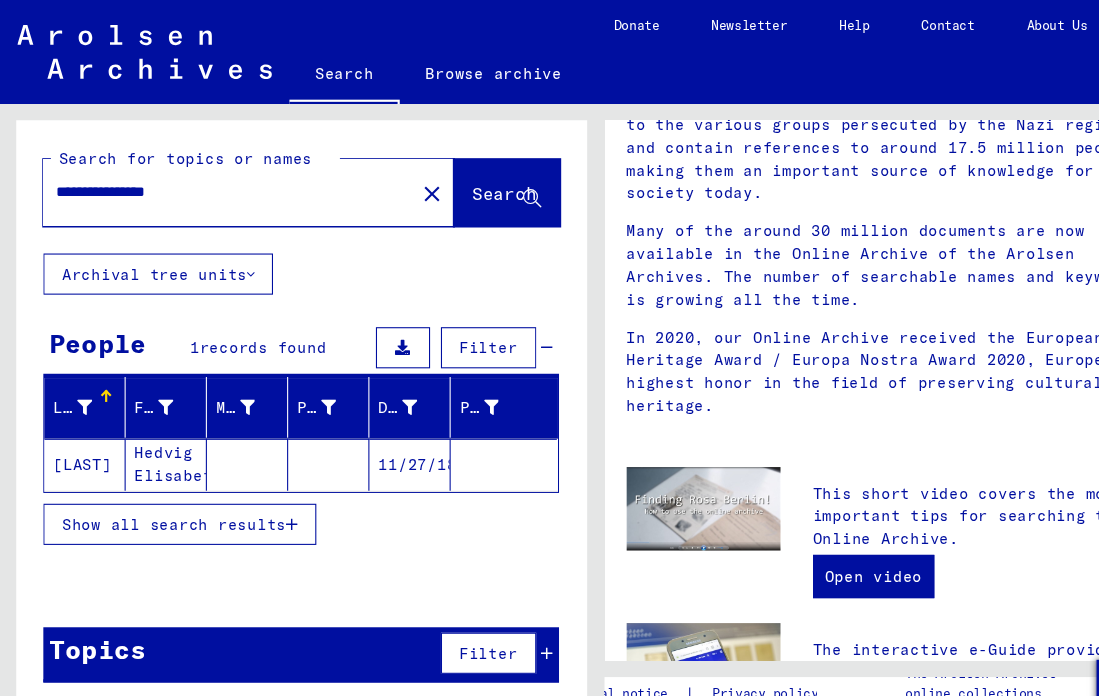 click on "Browse archive" 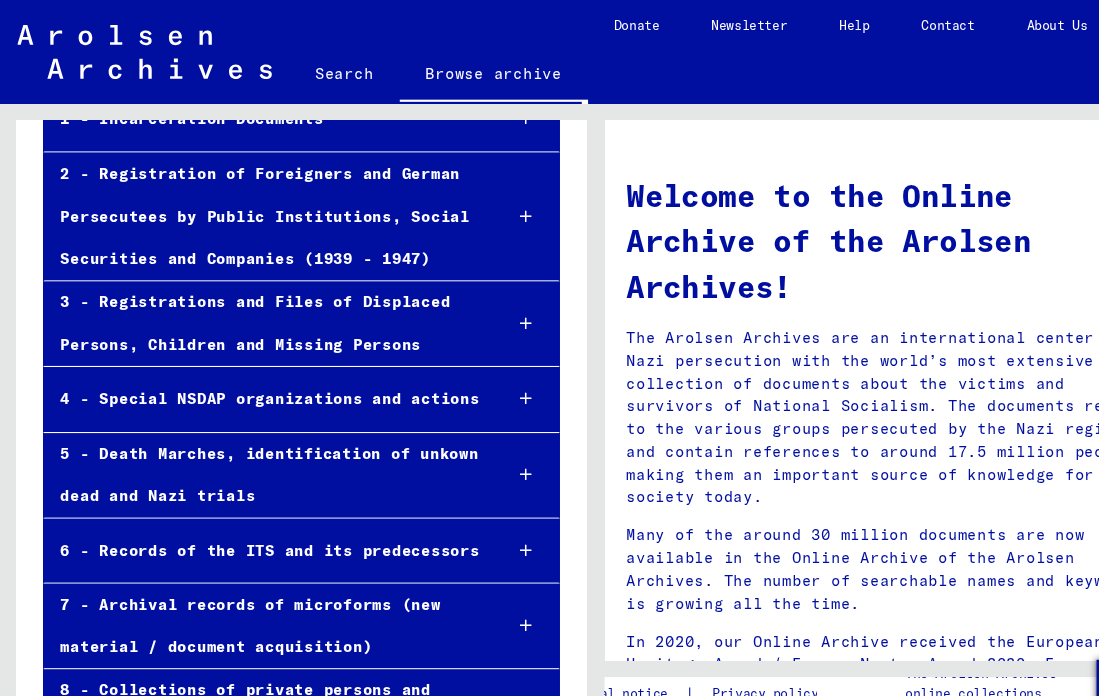 scroll, scrollTop: 264, scrollLeft: 0, axis: vertical 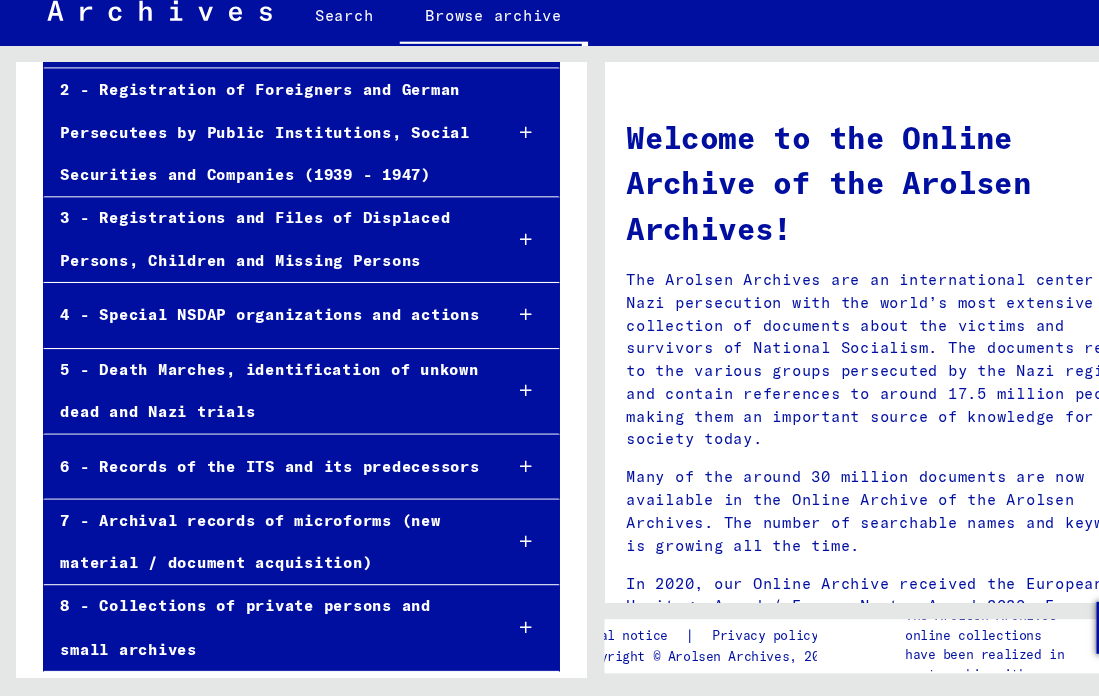 click on "7 - Archival records of microforms (new material / document acquisition)" at bounding box center [244, 554] 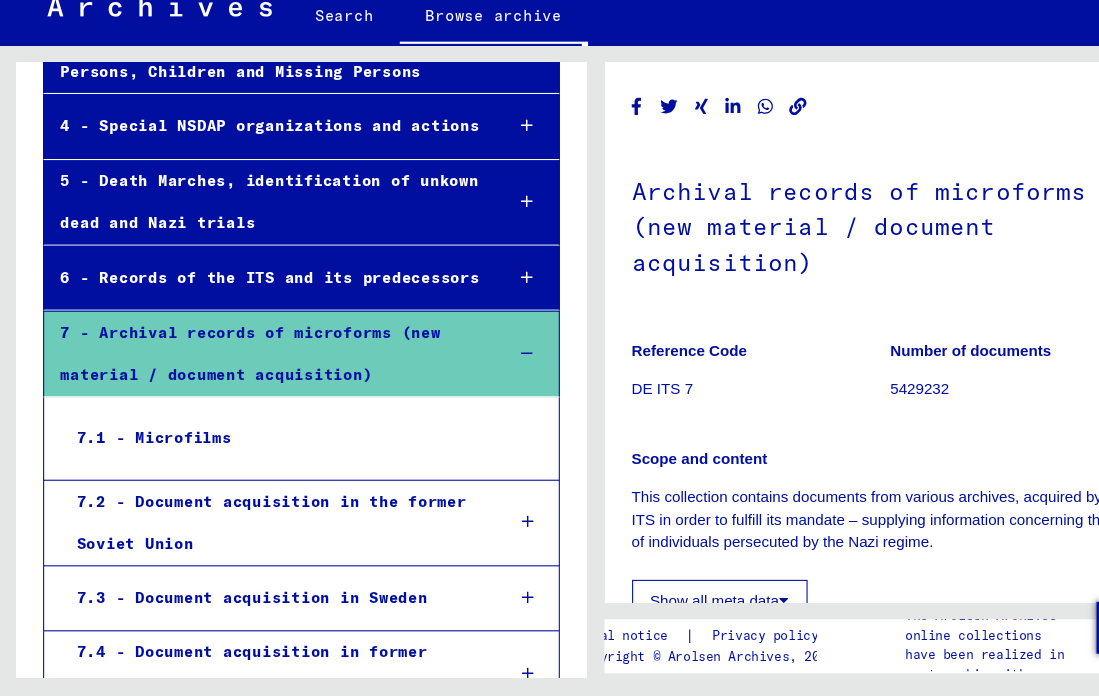 scroll, scrollTop: 451, scrollLeft: 0, axis: vertical 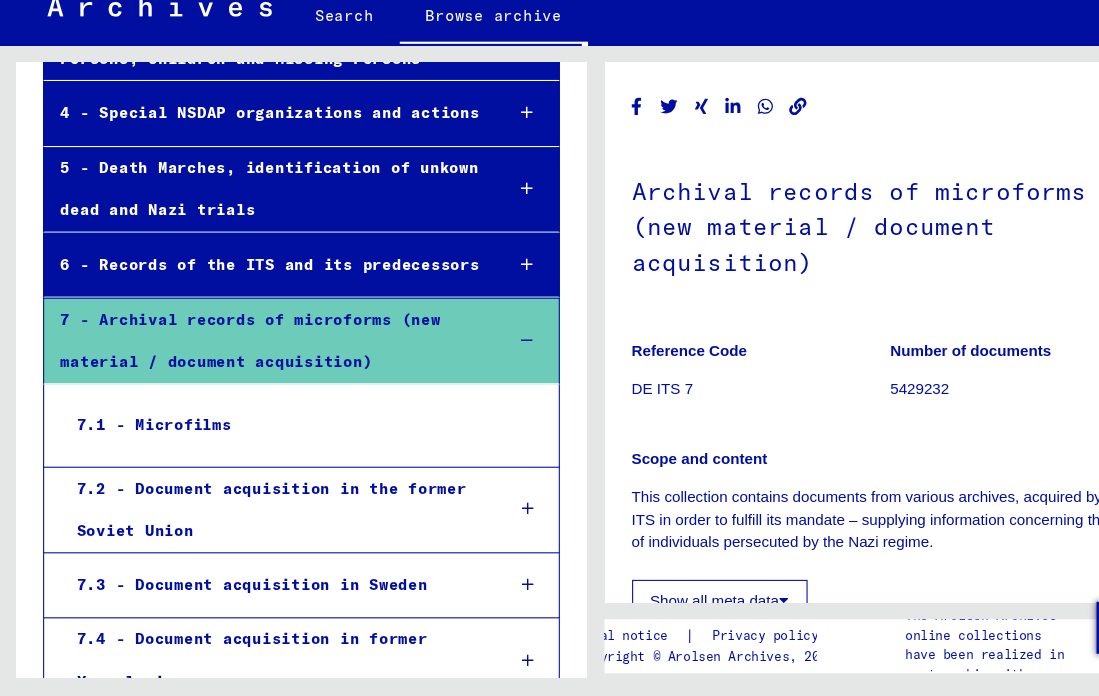 click on "7.3 - Document acquisition in Sweden" at bounding box center (252, 593) 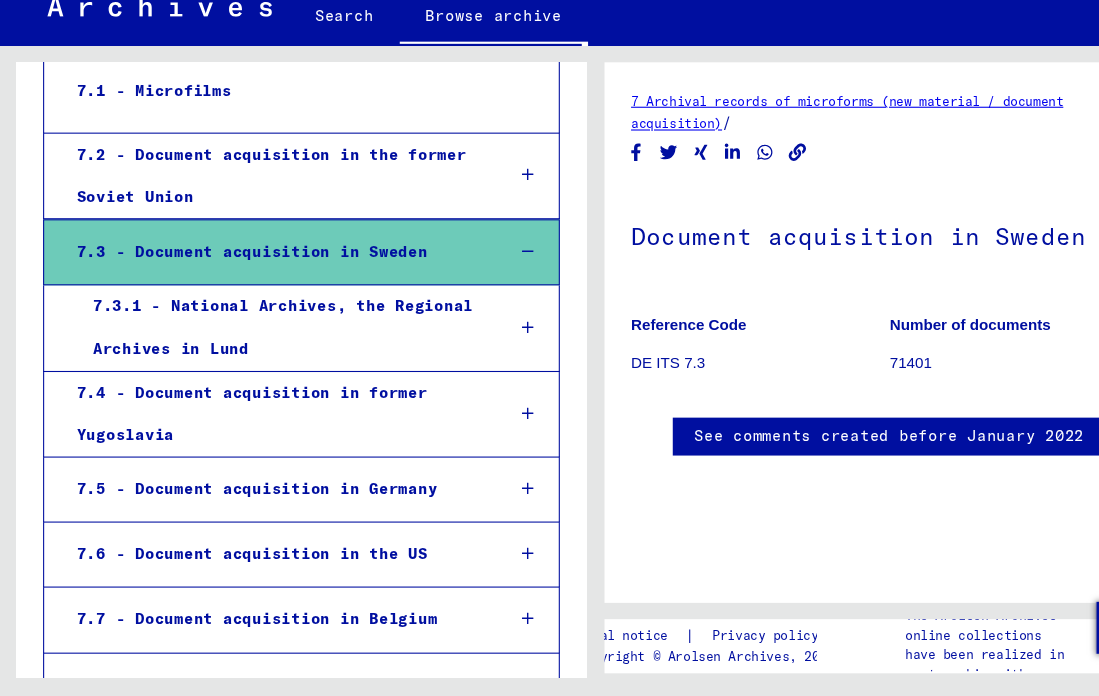 scroll, scrollTop: 765, scrollLeft: 0, axis: vertical 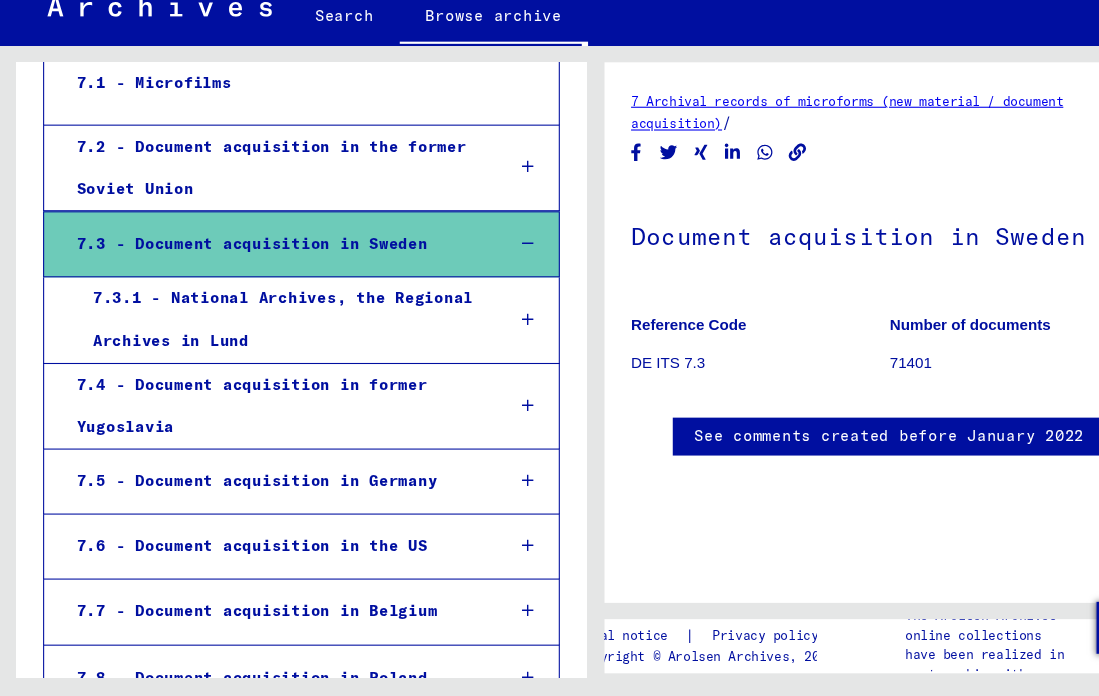 click on "7.3.1 - National Archives, the Regional Archives in Lund" at bounding box center [260, 349] 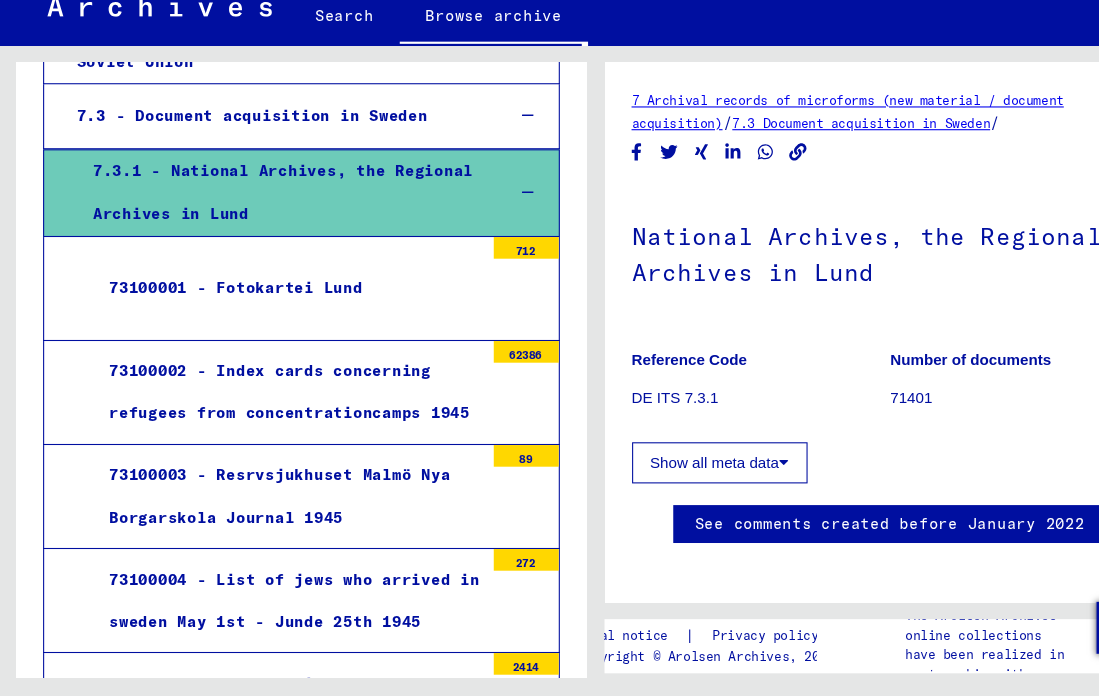 scroll, scrollTop: 899, scrollLeft: 0, axis: vertical 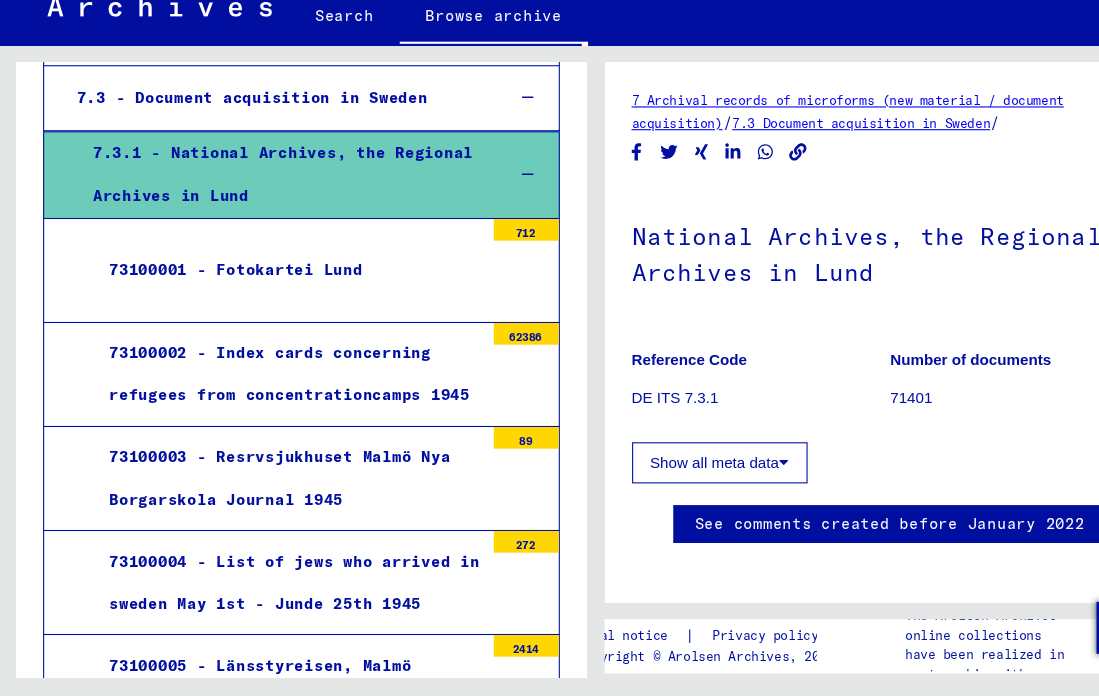 click on "73100002 - Index cards concerning refugees from concentrationcamps 1945" at bounding box center [266, 399] 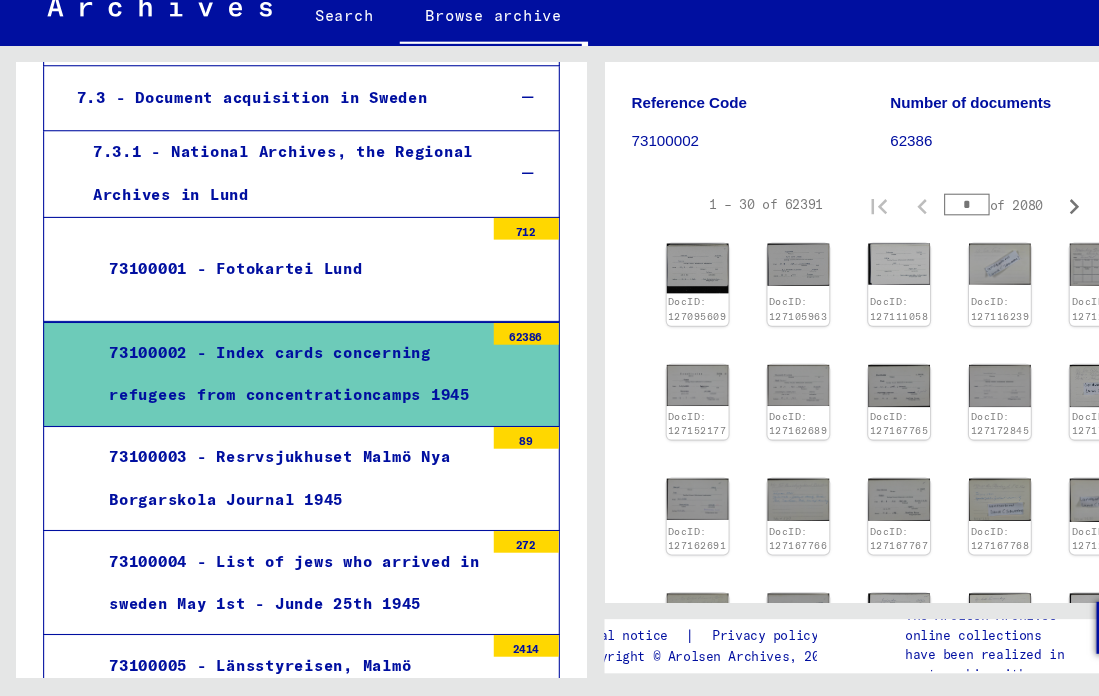 scroll, scrollTop: 262, scrollLeft: 0, axis: vertical 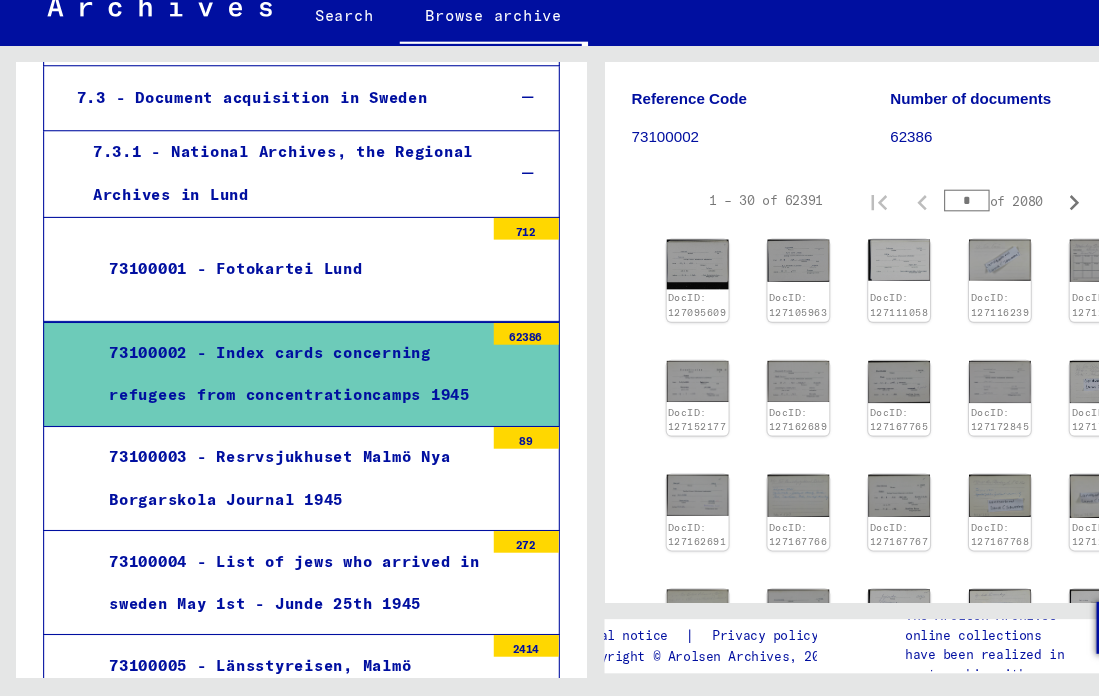 click on "*" at bounding box center (892, 239) 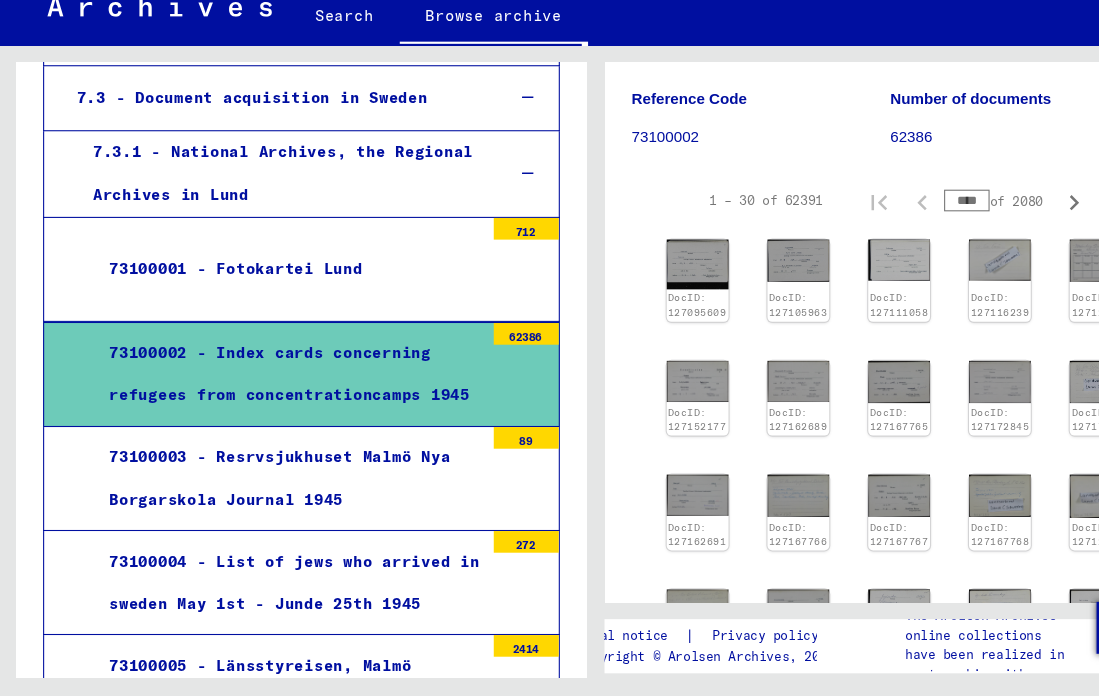 type on "****" 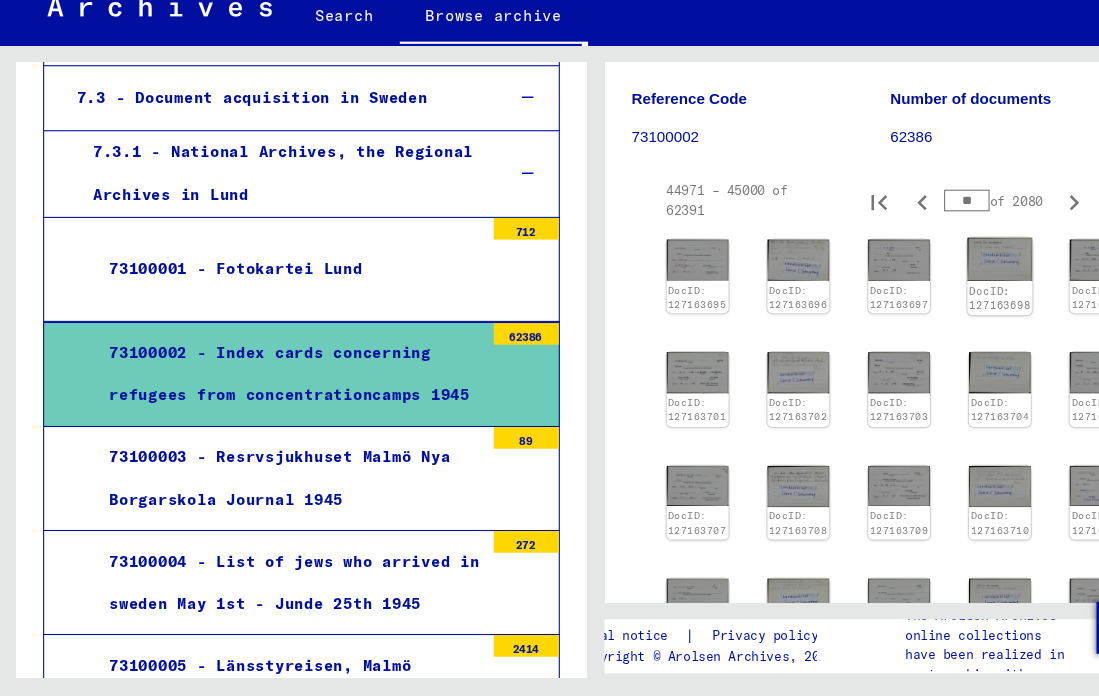 type on "*" 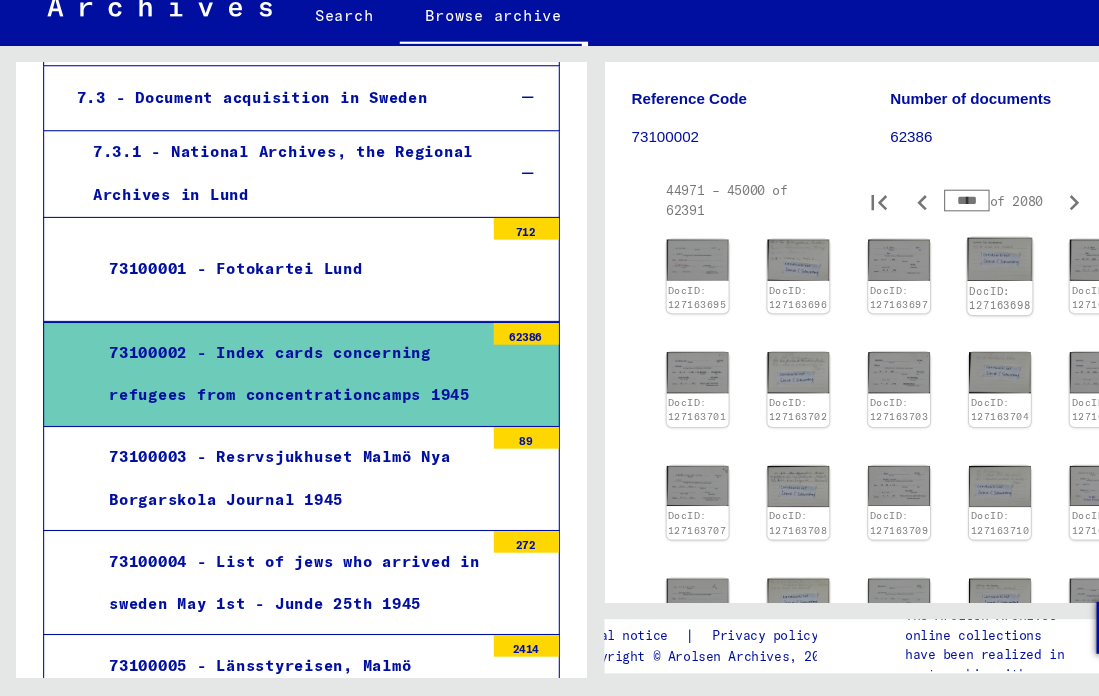 type on "****" 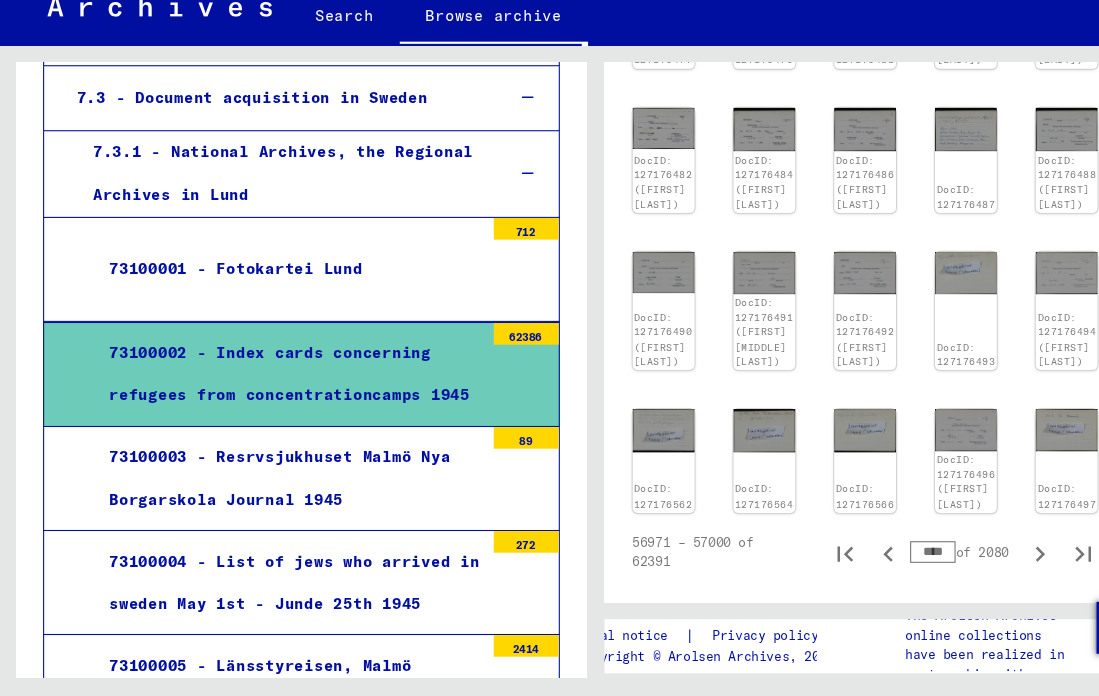 scroll, scrollTop: 659, scrollLeft: 31, axis: both 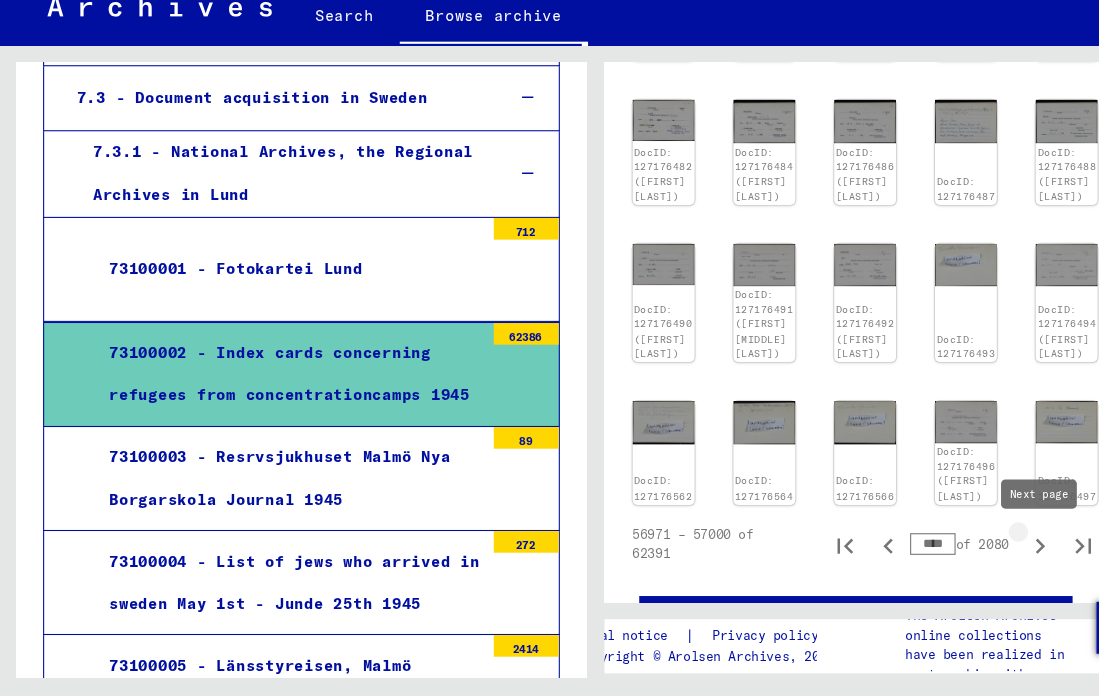 click 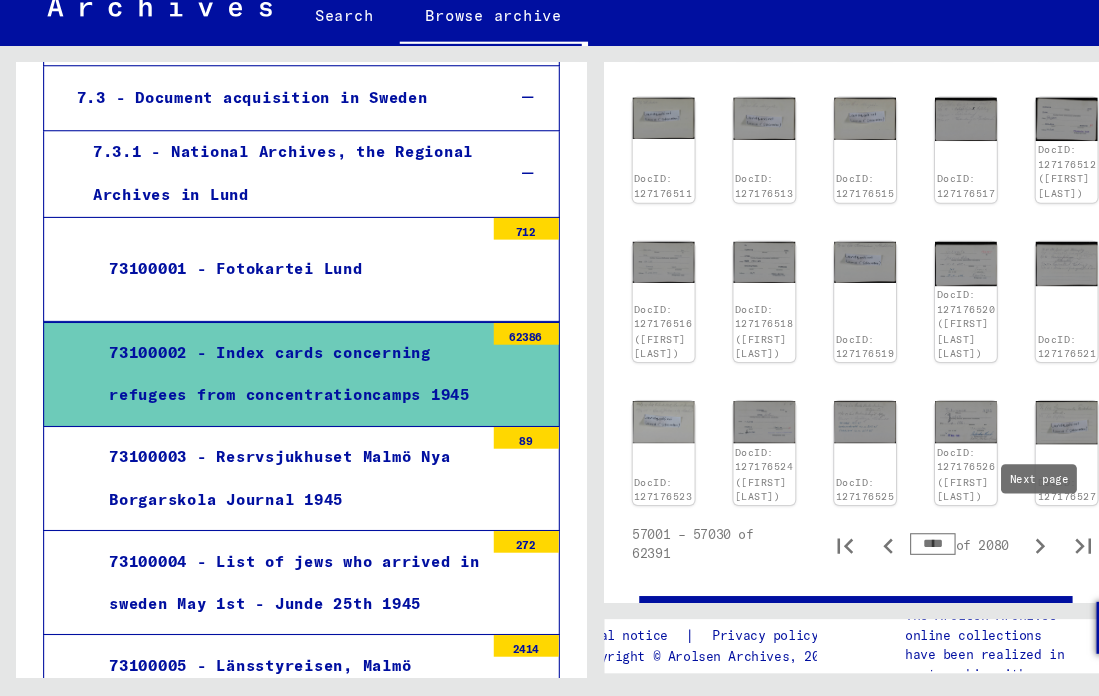 click 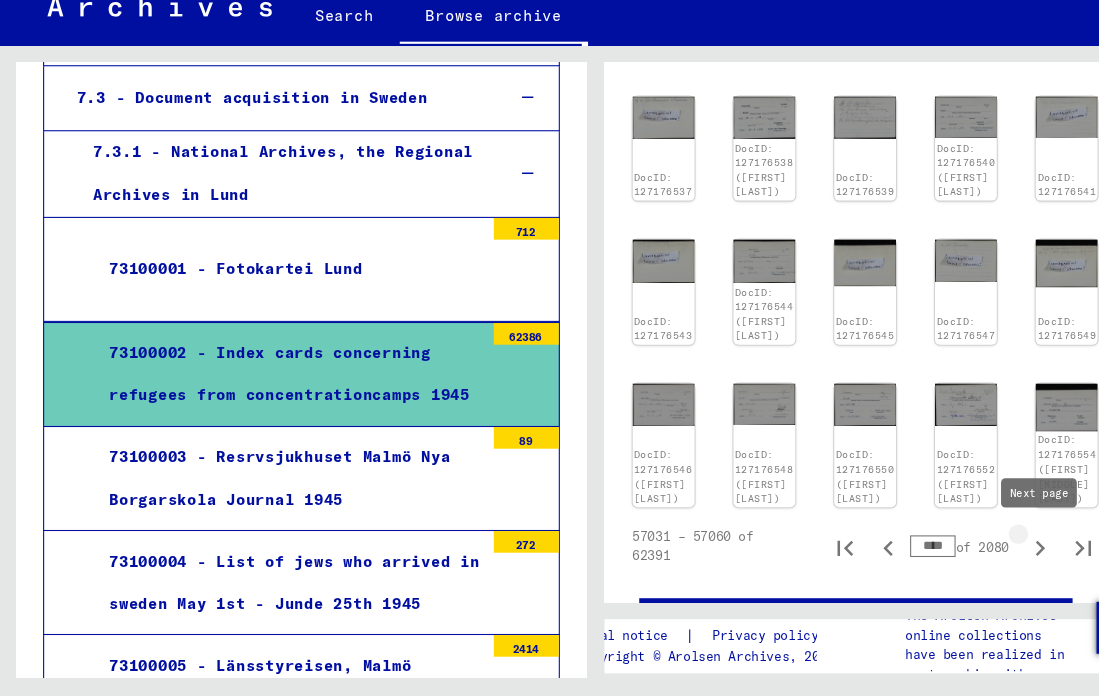 click 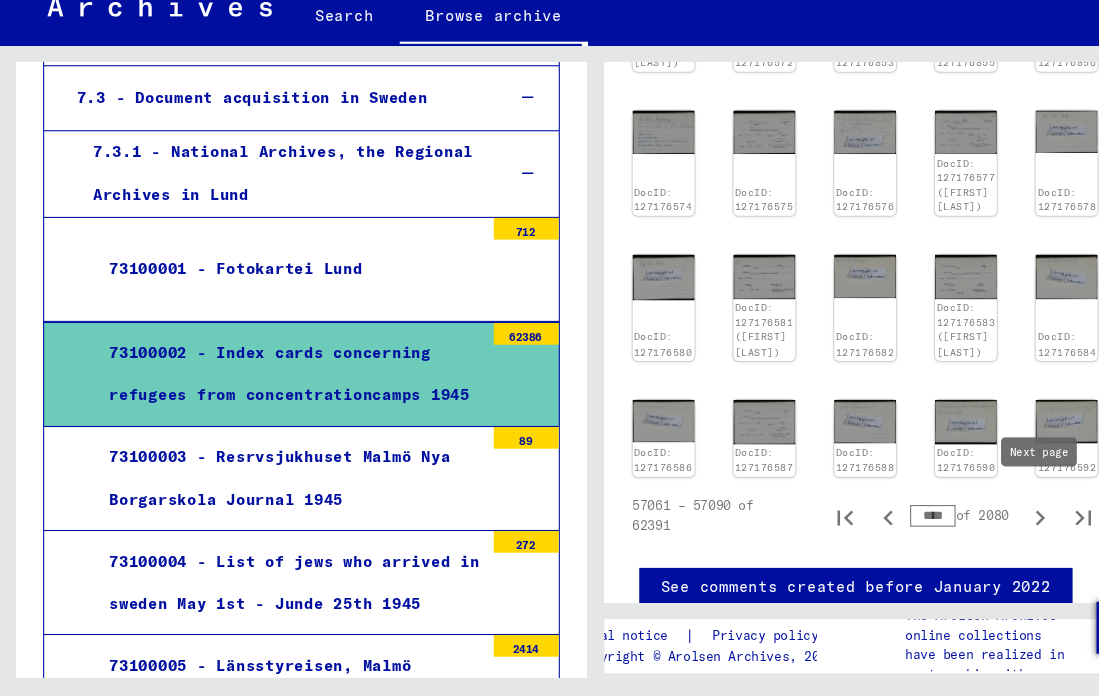 click 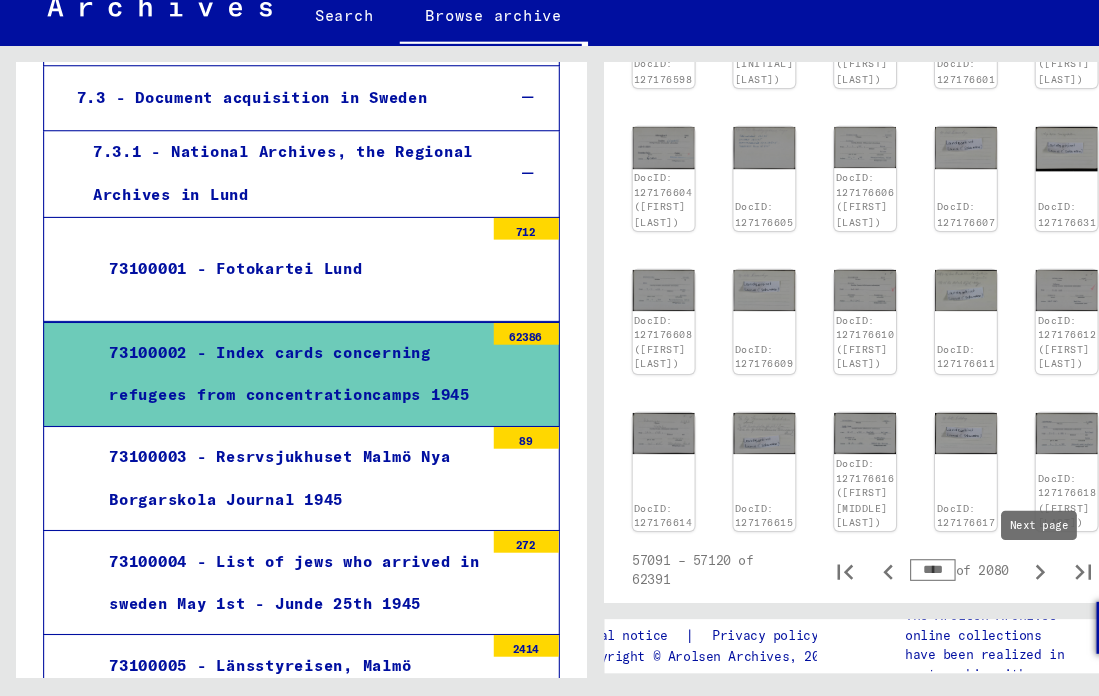 click 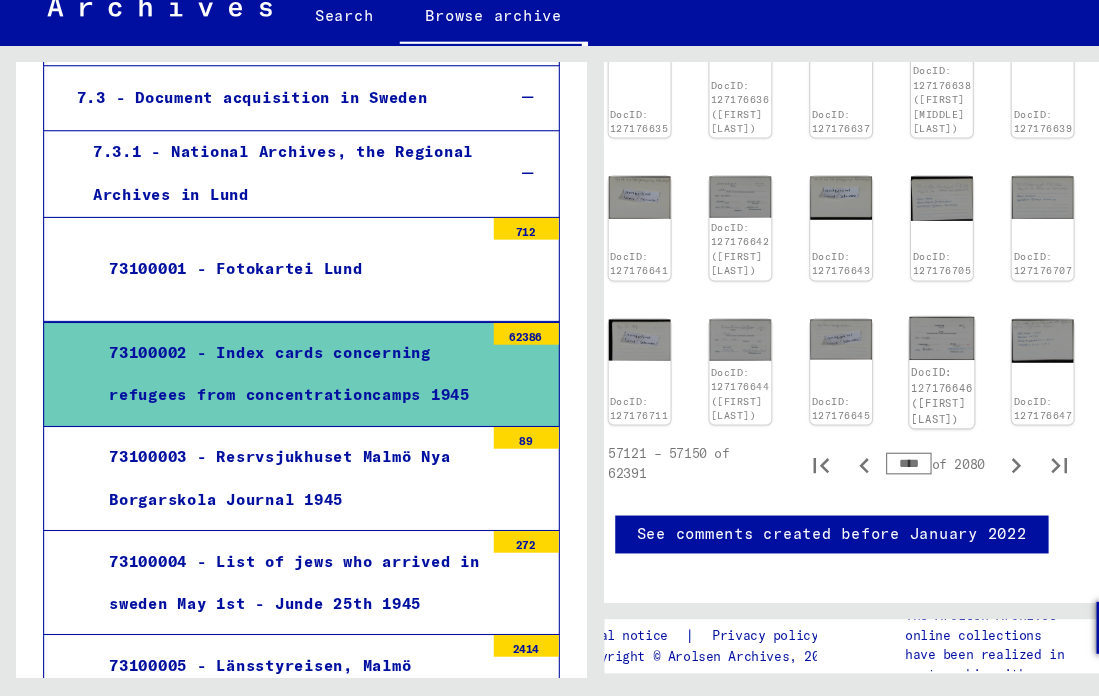 scroll, scrollTop: 769, scrollLeft: 59, axis: both 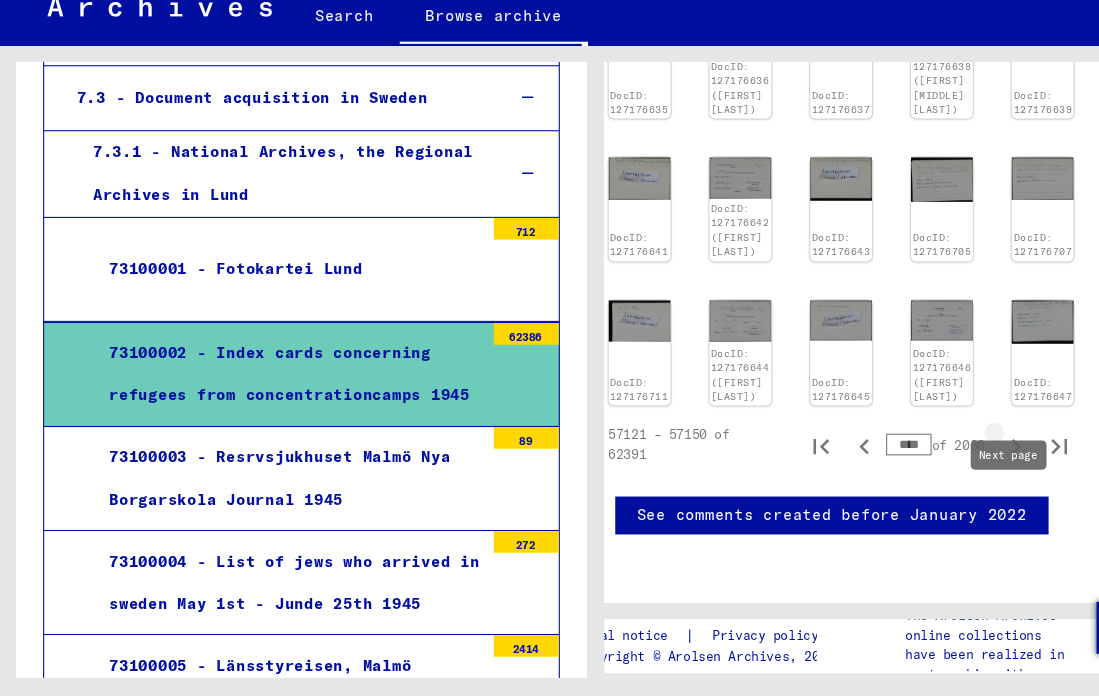 click 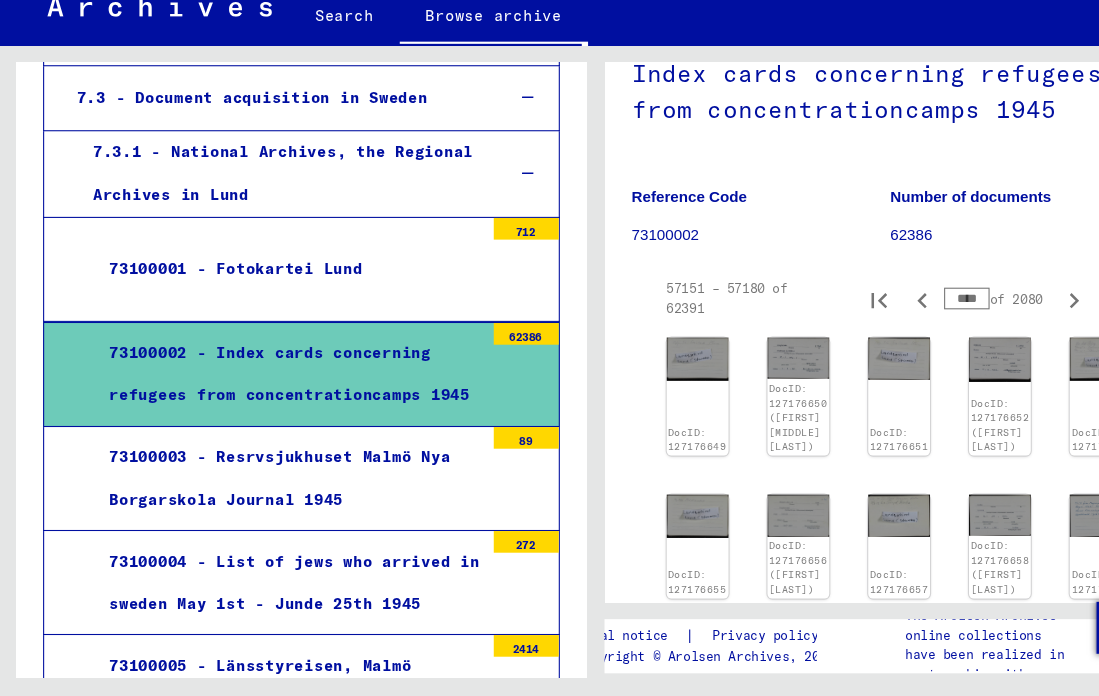 scroll, scrollTop: 172, scrollLeft: 3, axis: both 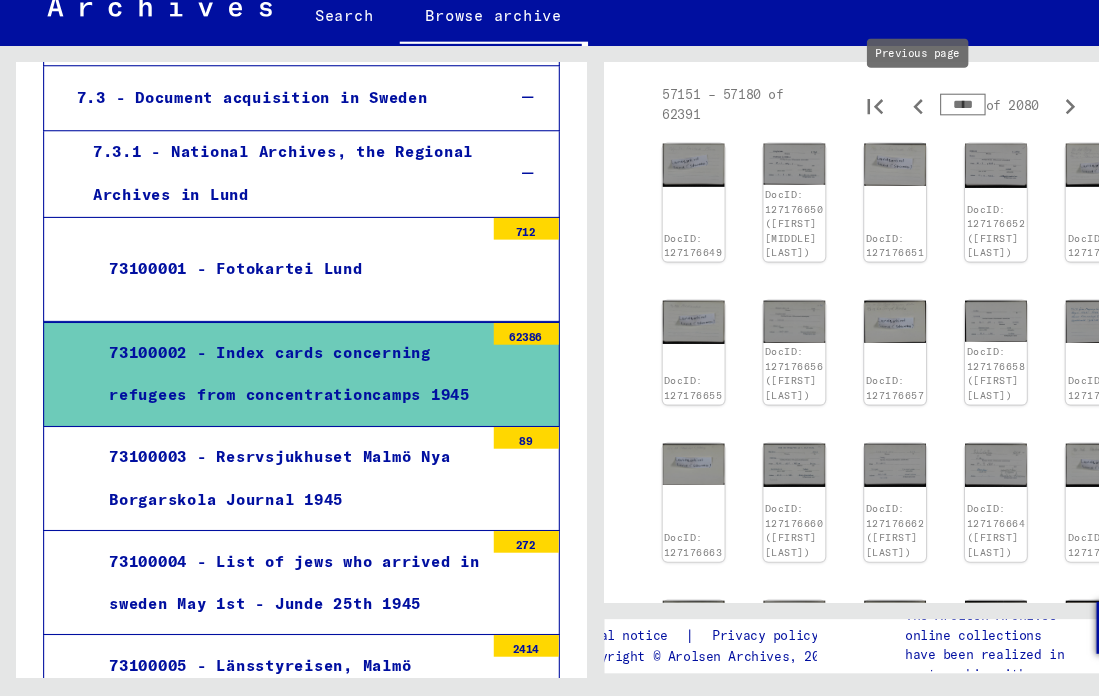 click 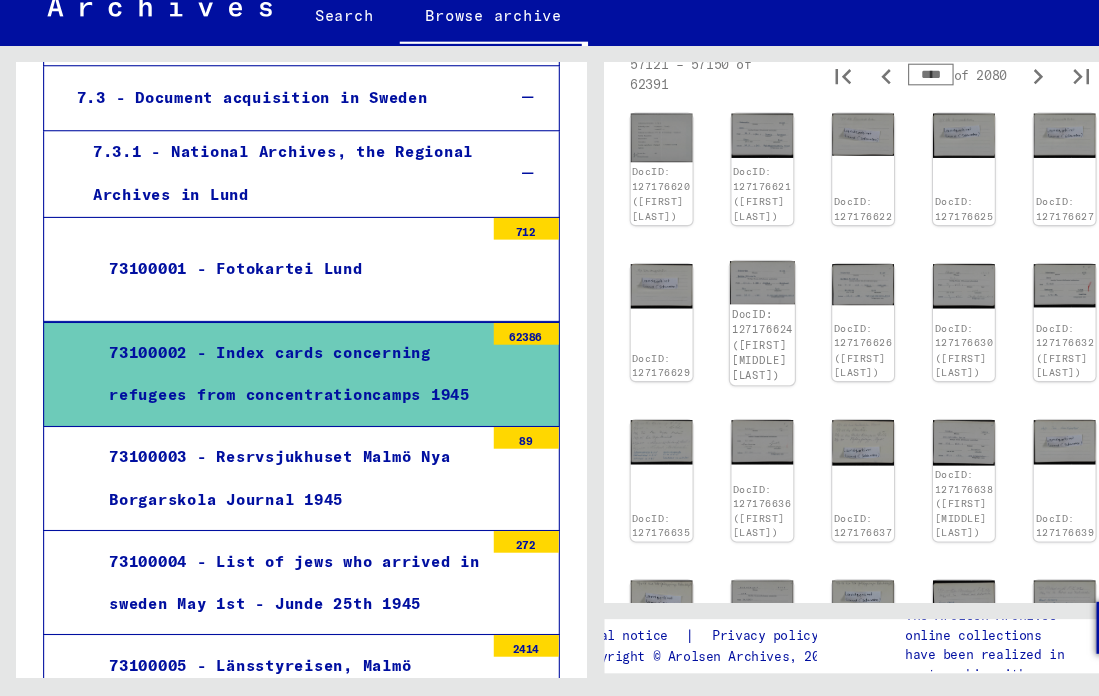 scroll, scrollTop: 368, scrollLeft: 33, axis: both 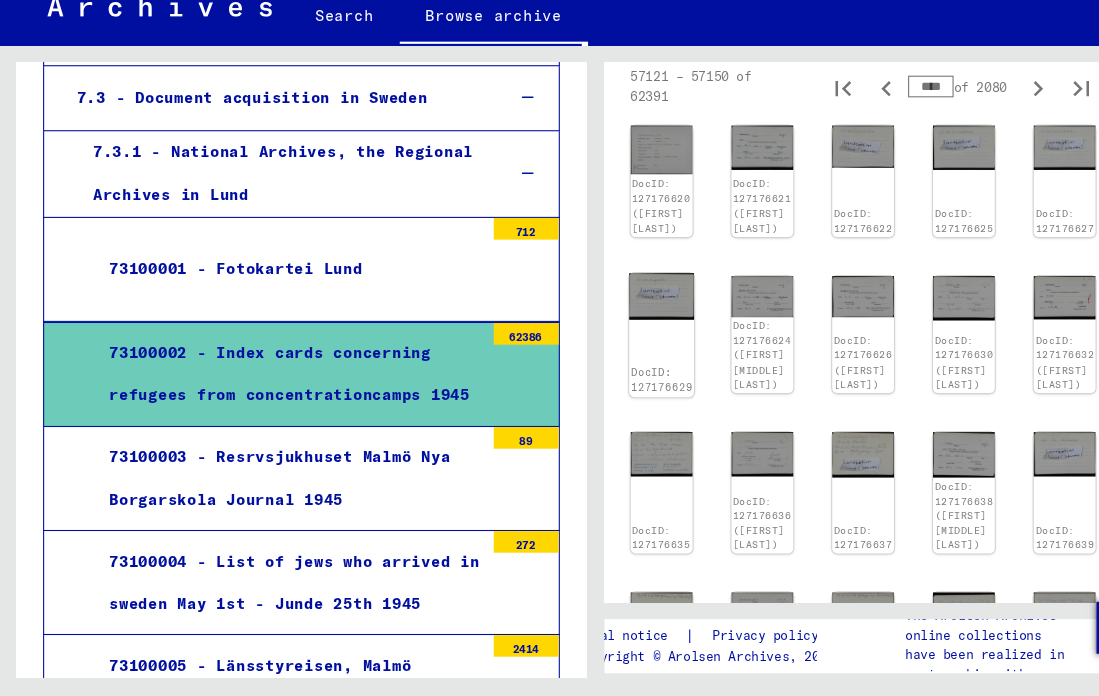 click 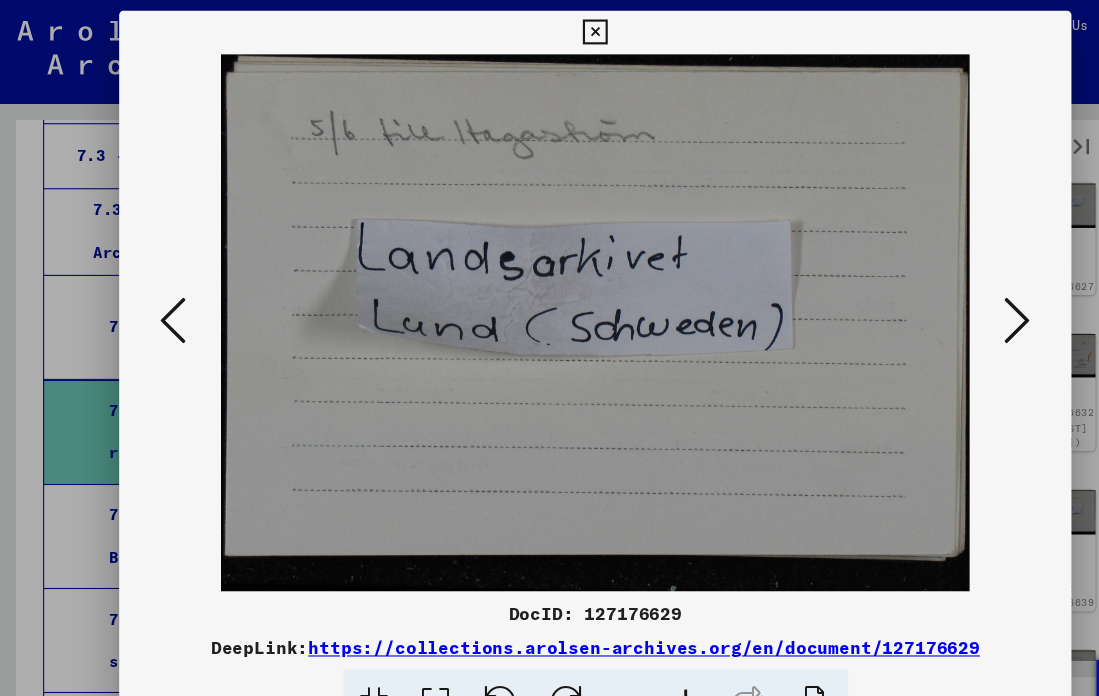 click at bounding box center [549, 30] 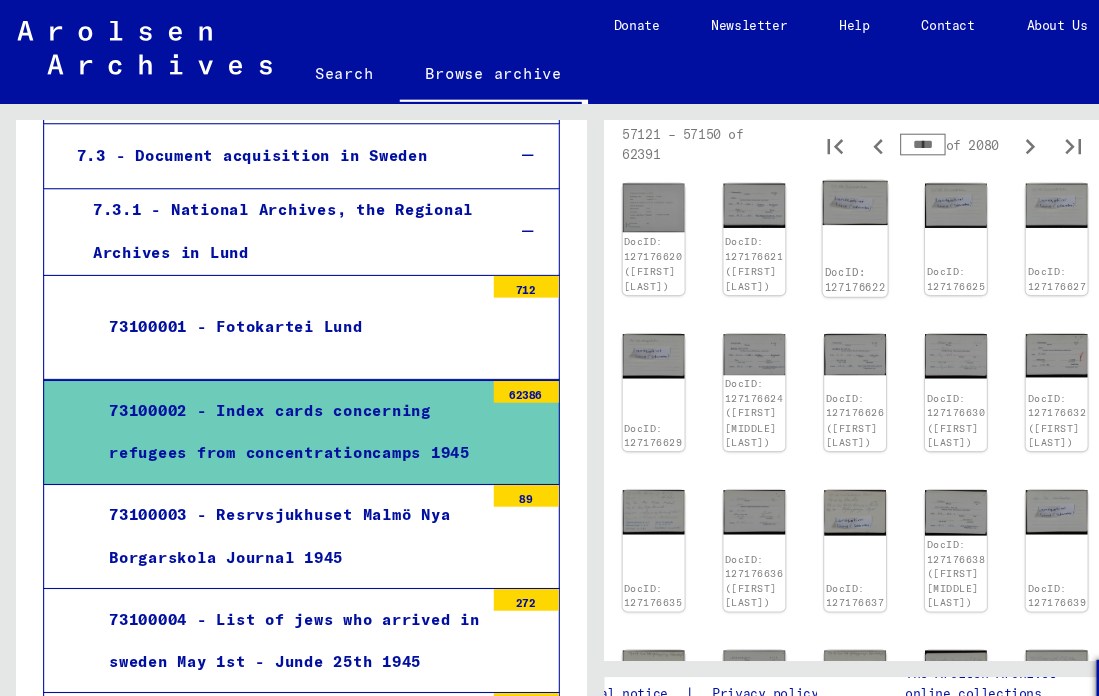 scroll, scrollTop: 368, scrollLeft: 33, axis: both 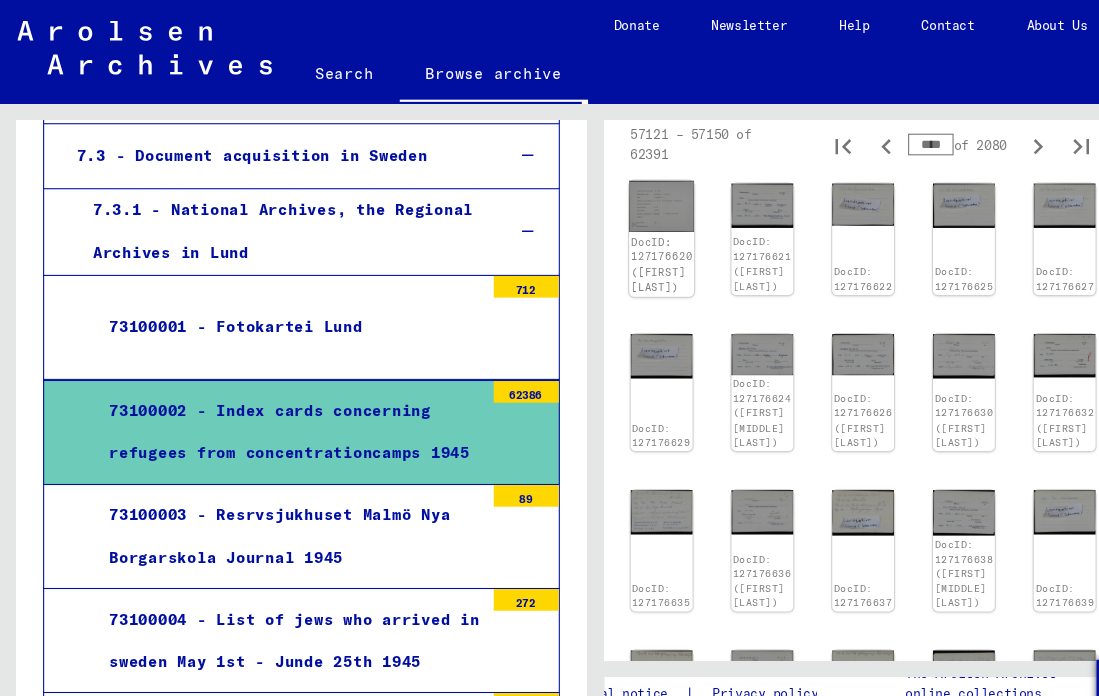 click on "DocID: 127176620 ([FIRST] [LAST])" 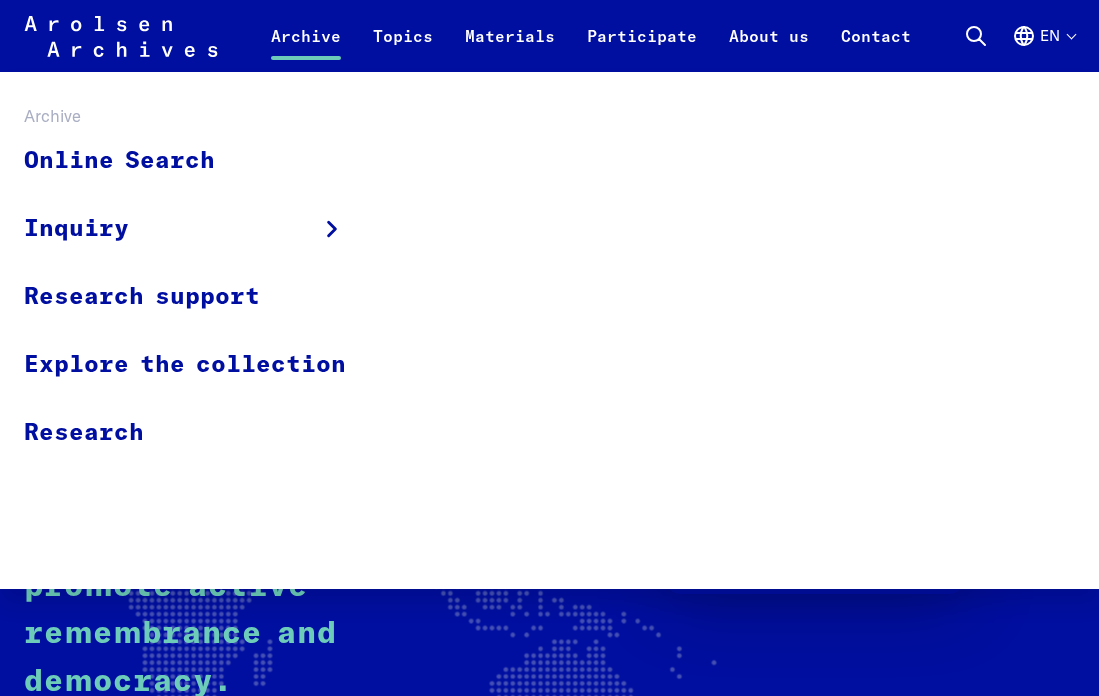scroll, scrollTop: 8055, scrollLeft: 0, axis: vertical 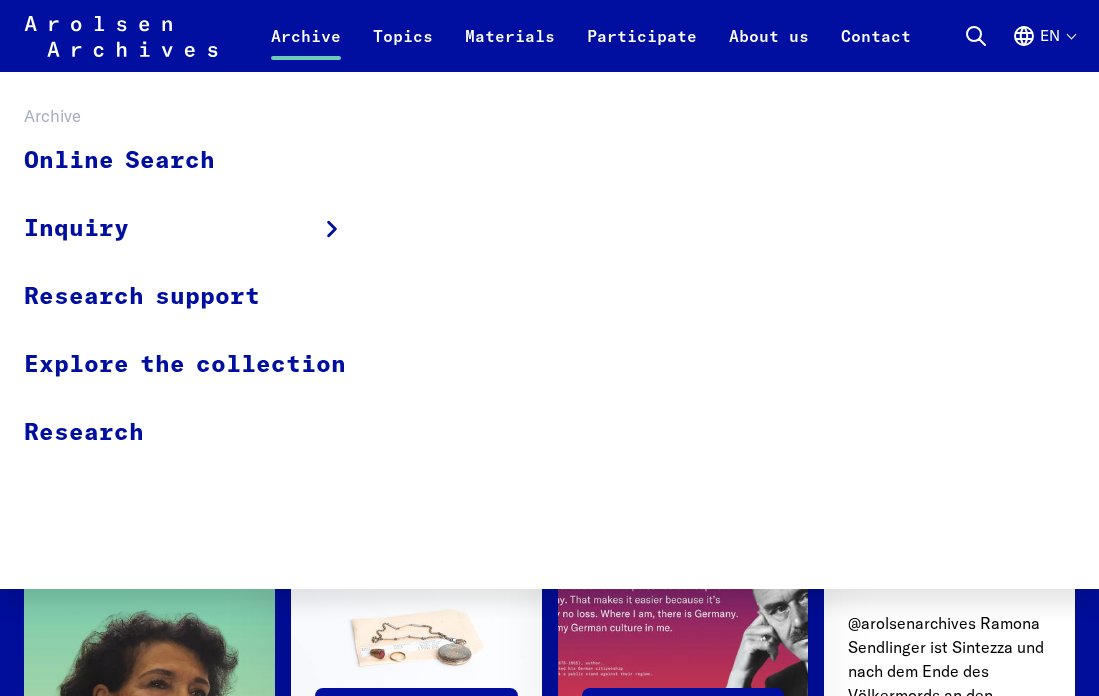 click on "Archive" at bounding box center [306, 48] 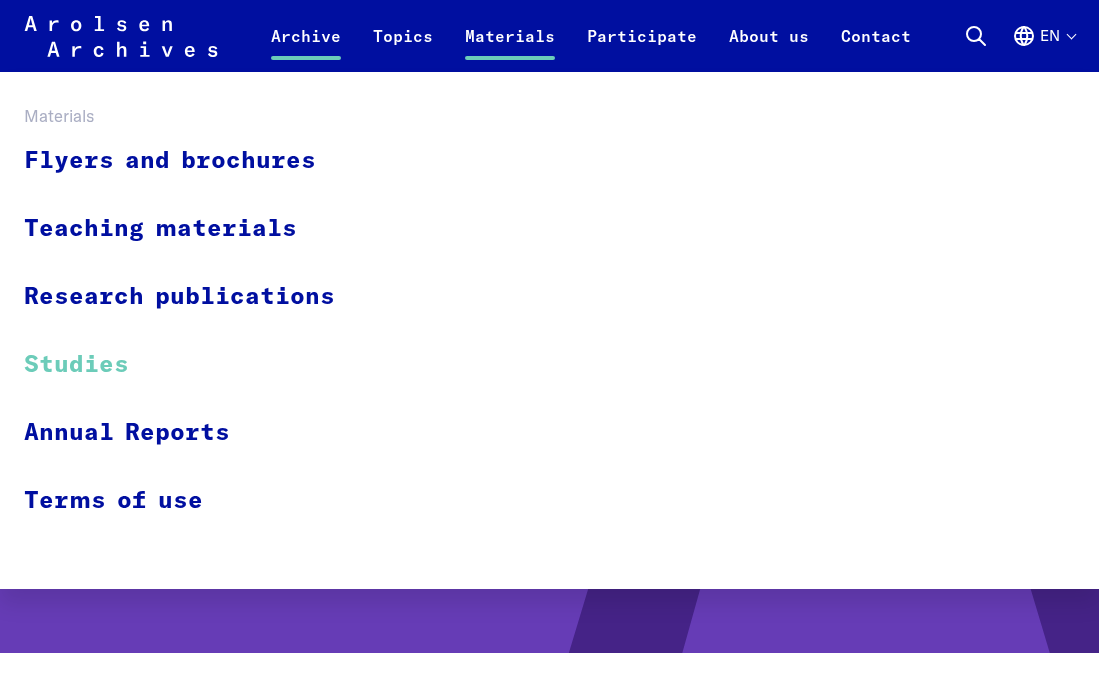 scroll, scrollTop: 0, scrollLeft: 0, axis: both 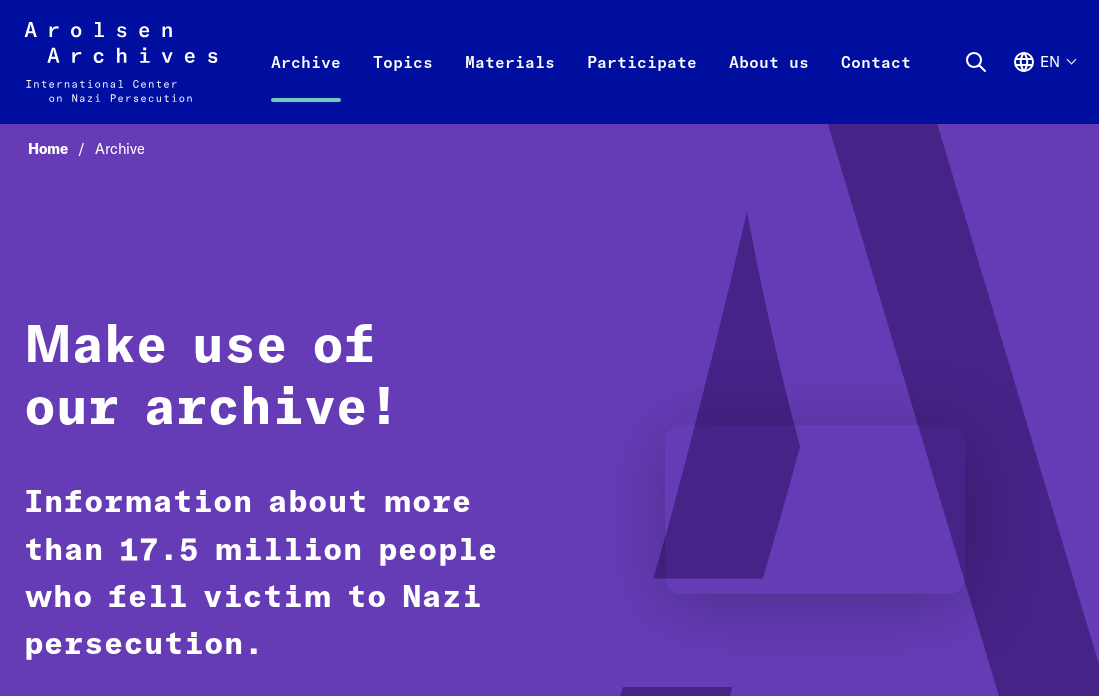 click on "Arolsen Archives - International Center on Nazi Persecution | Return to home page" 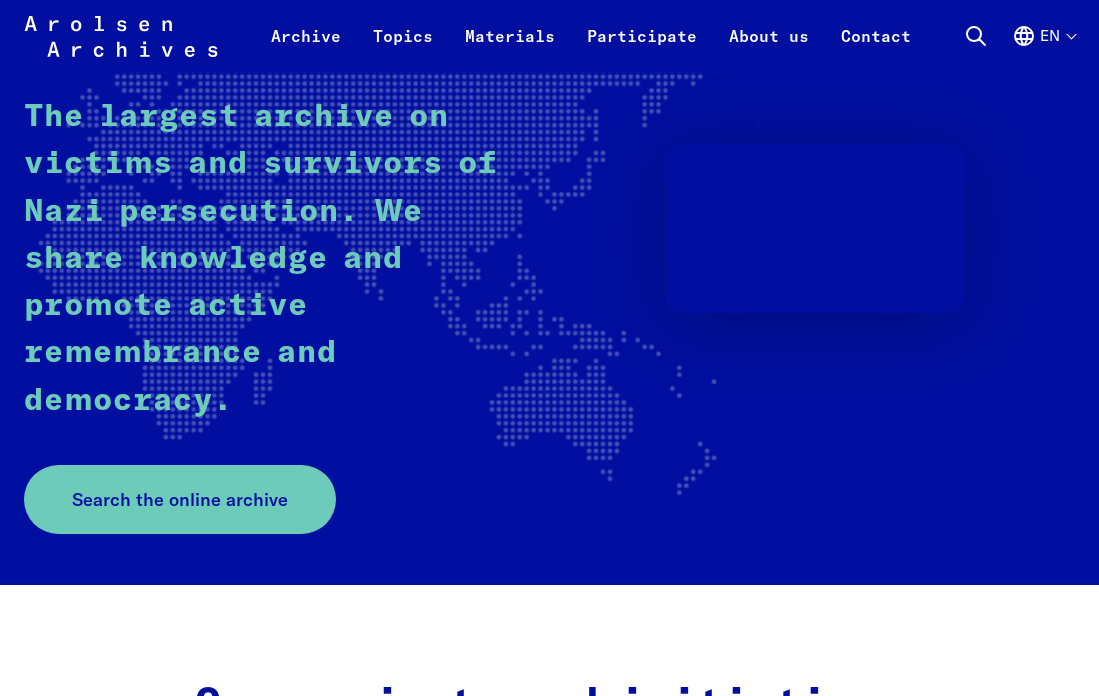 scroll, scrollTop: 570, scrollLeft: 0, axis: vertical 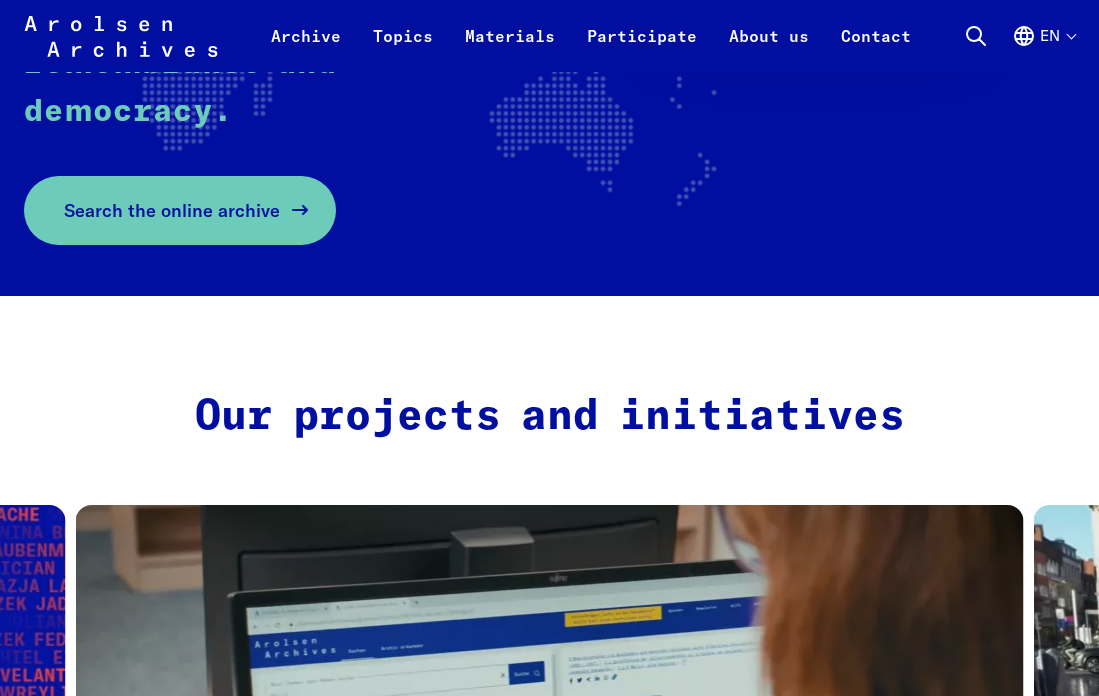 click on "Search the online archive" at bounding box center [172, 210] 